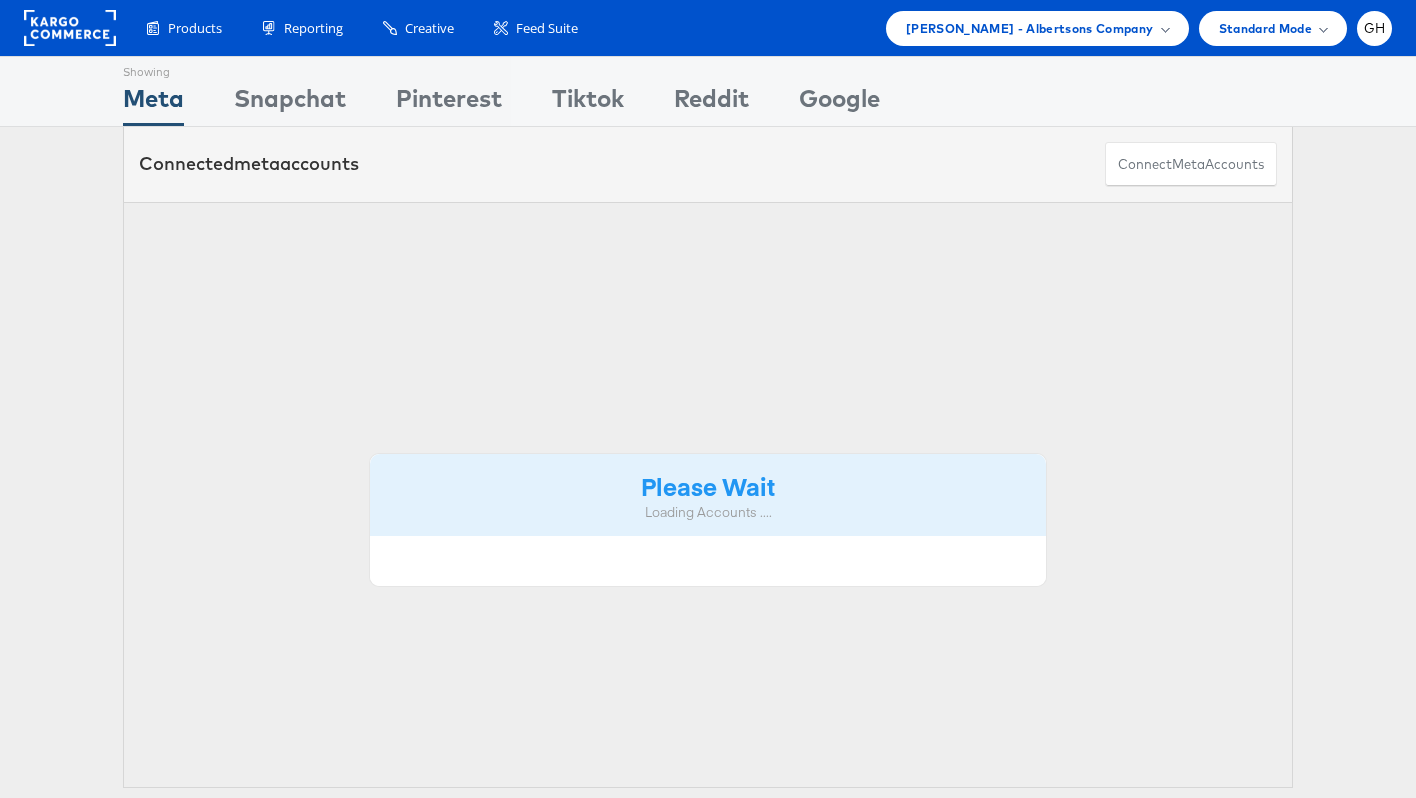 scroll, scrollTop: 0, scrollLeft: 0, axis: both 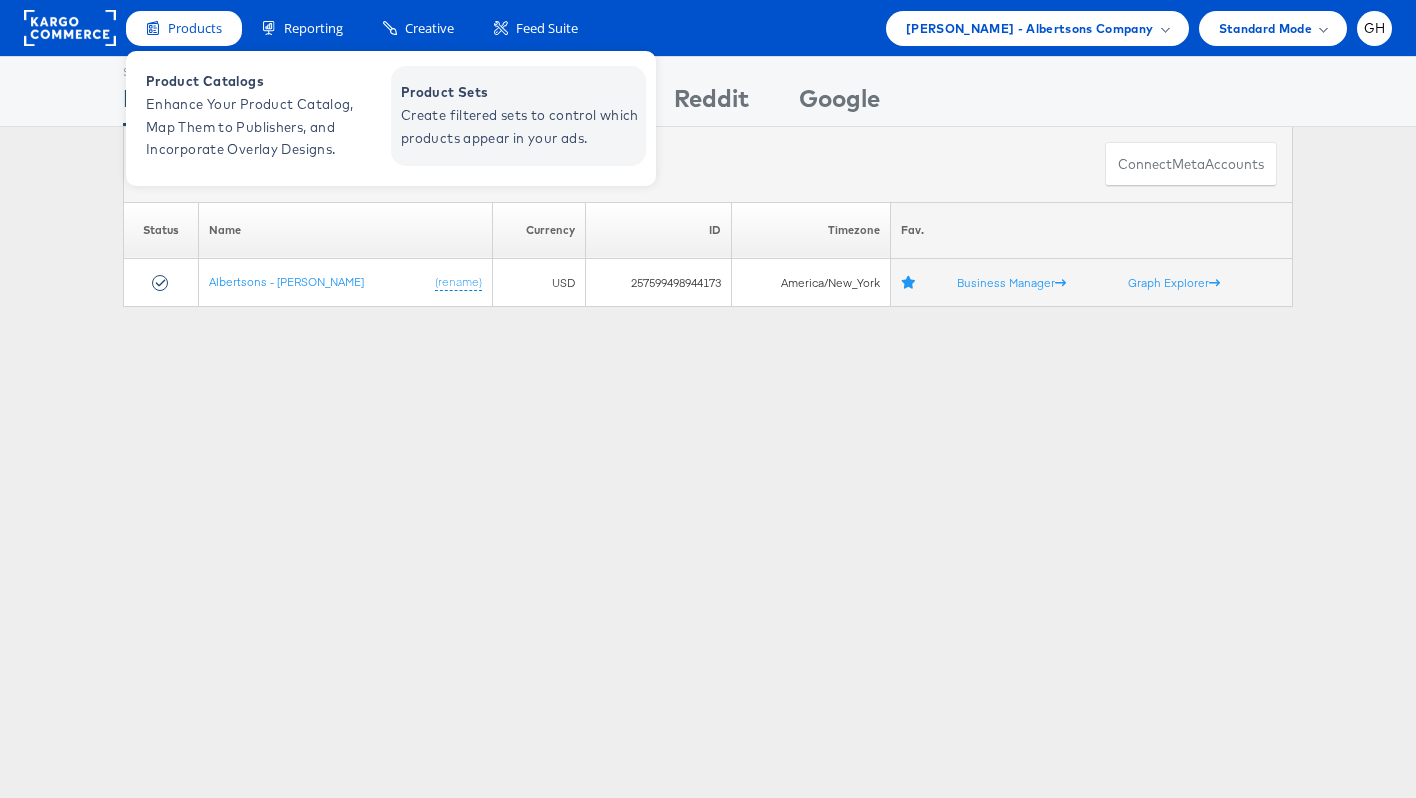 click on "Create filtered sets to control which products appear in your ads." at bounding box center [521, 127] 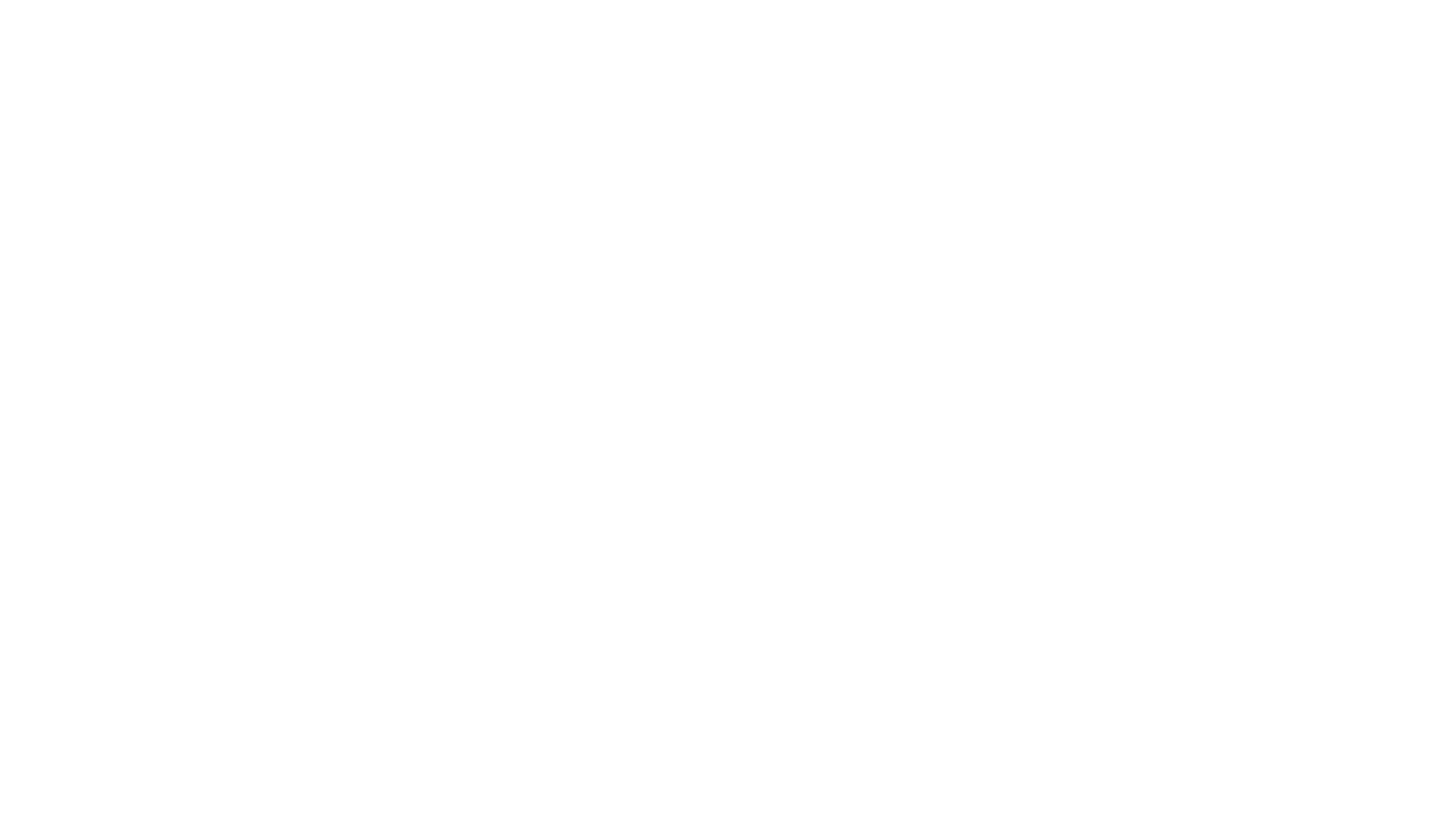 scroll, scrollTop: 0, scrollLeft: 0, axis: both 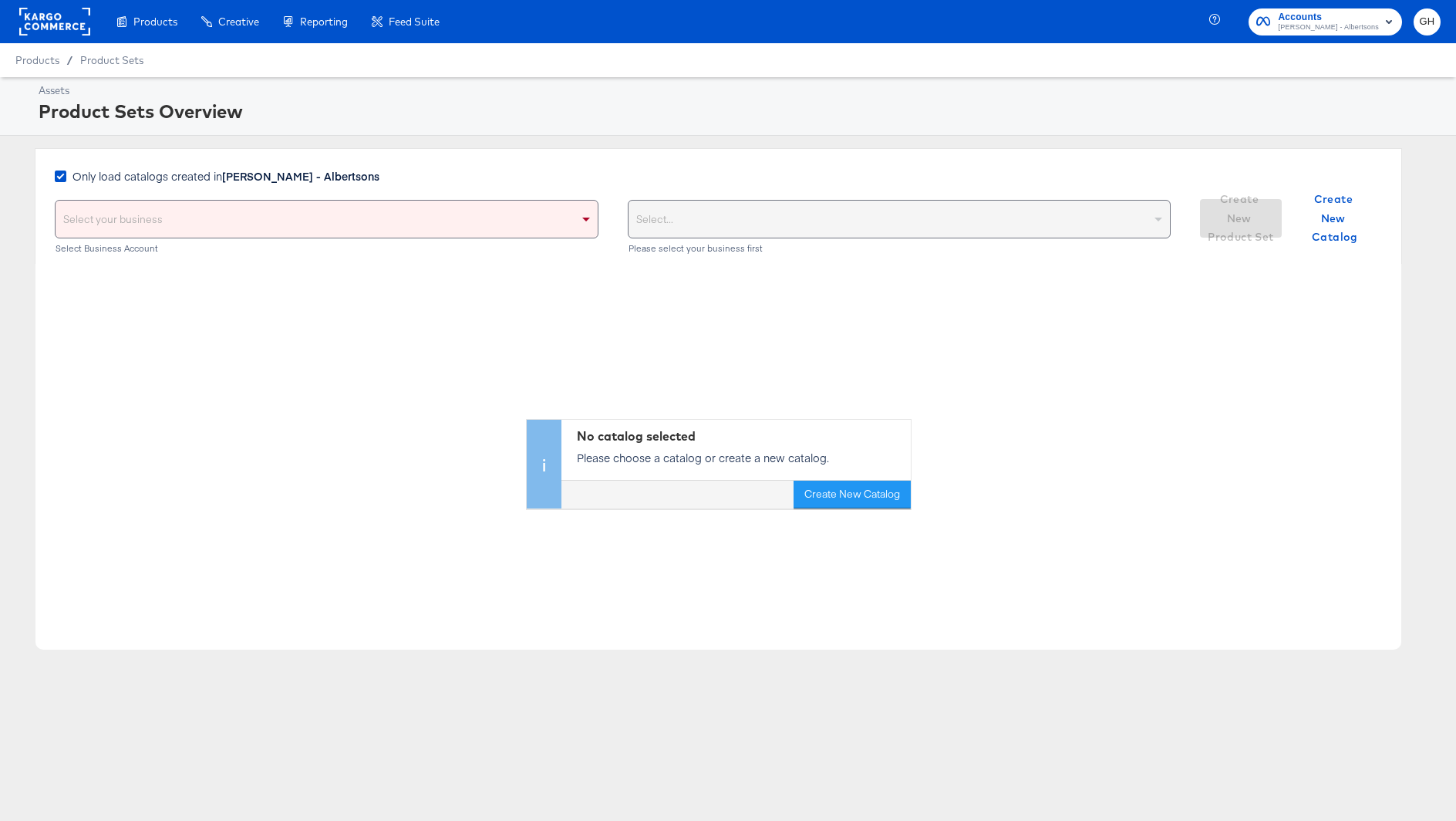 click on "Select your business Select Business Account" at bounding box center [326, 228] 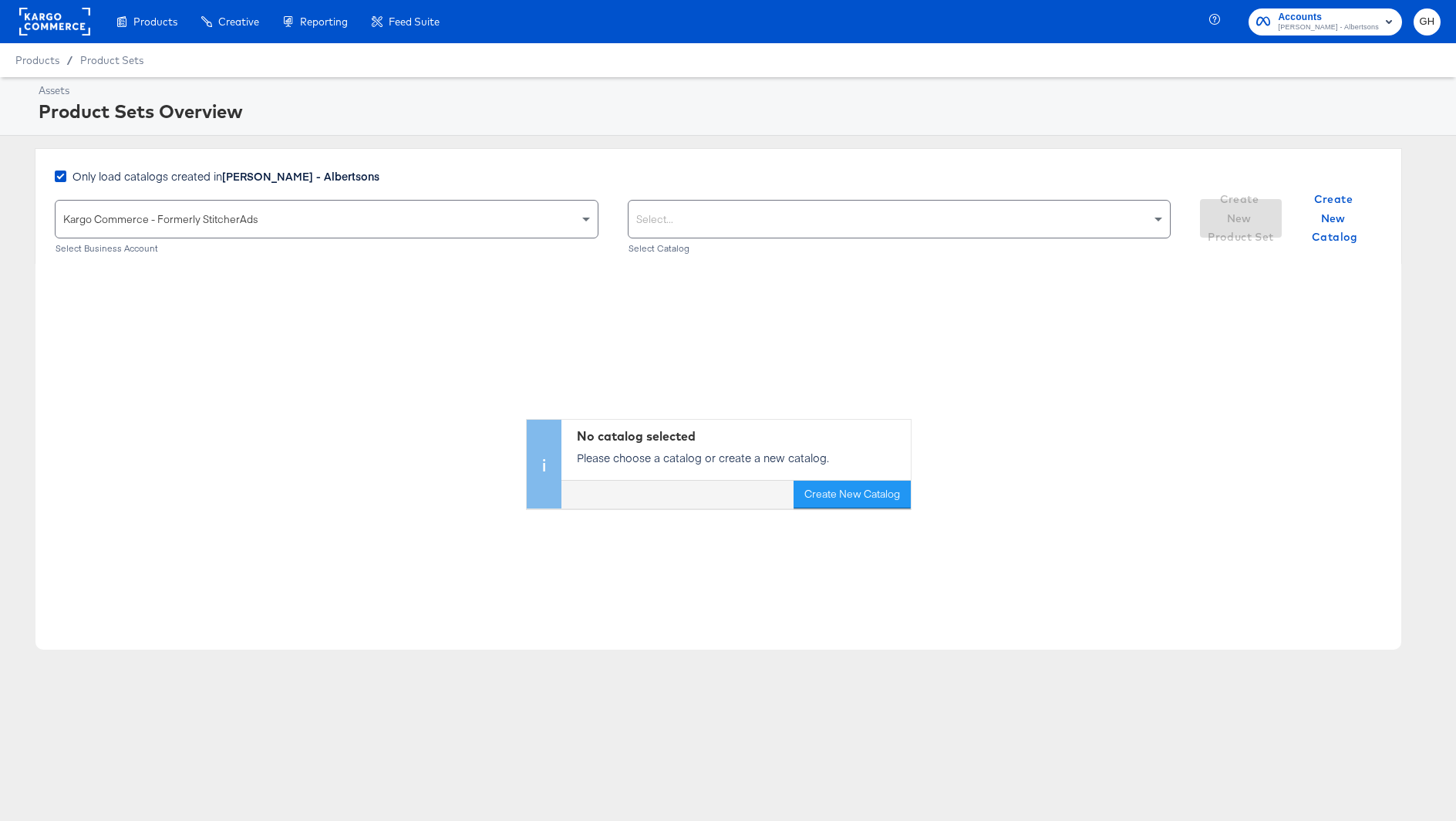 click on "[PERSON_NAME] - Albertsons" at bounding box center (301, 176) 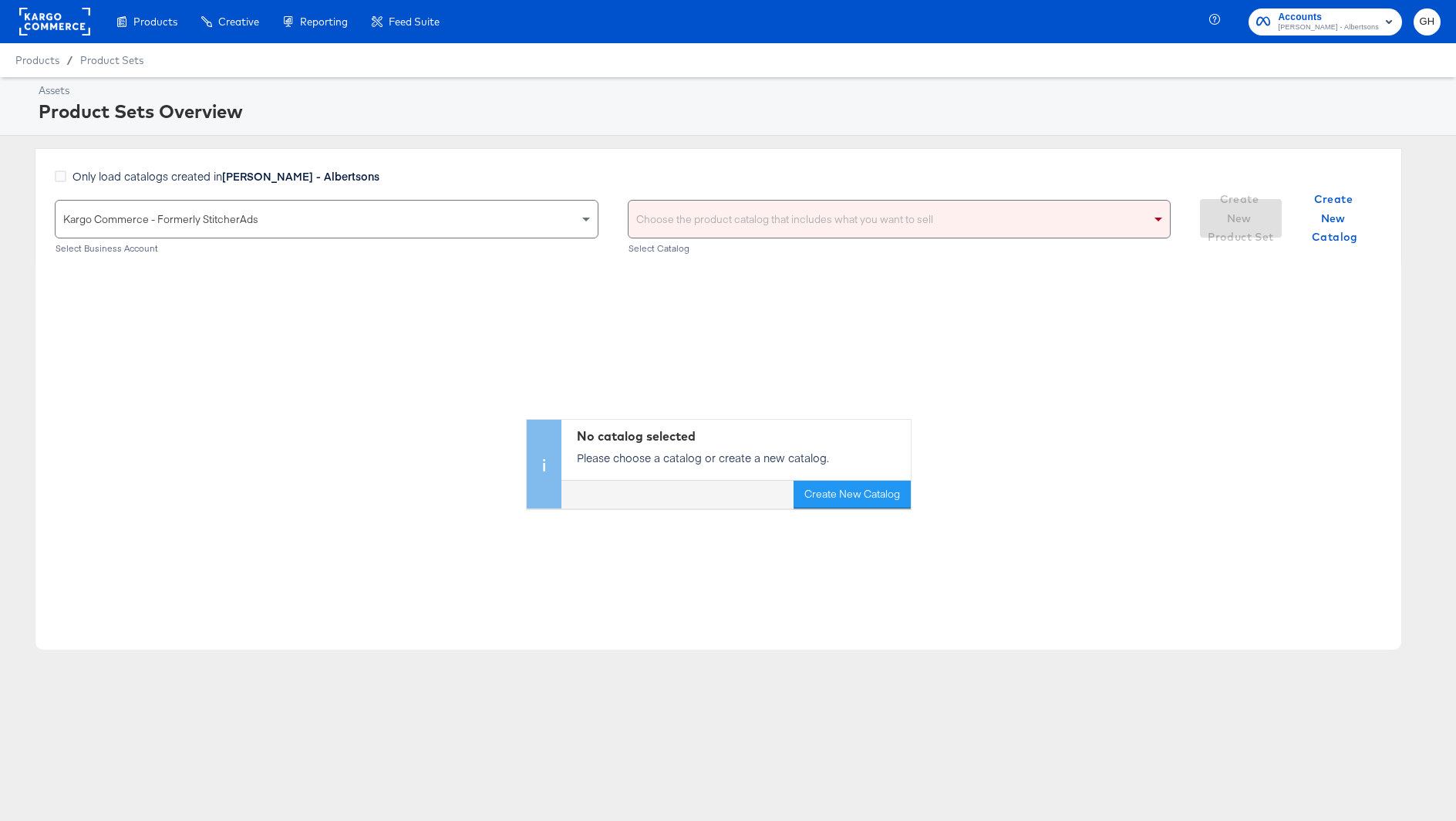 click on "Choose the product catalog that includes what you want to sell" at bounding box center [899, 219] 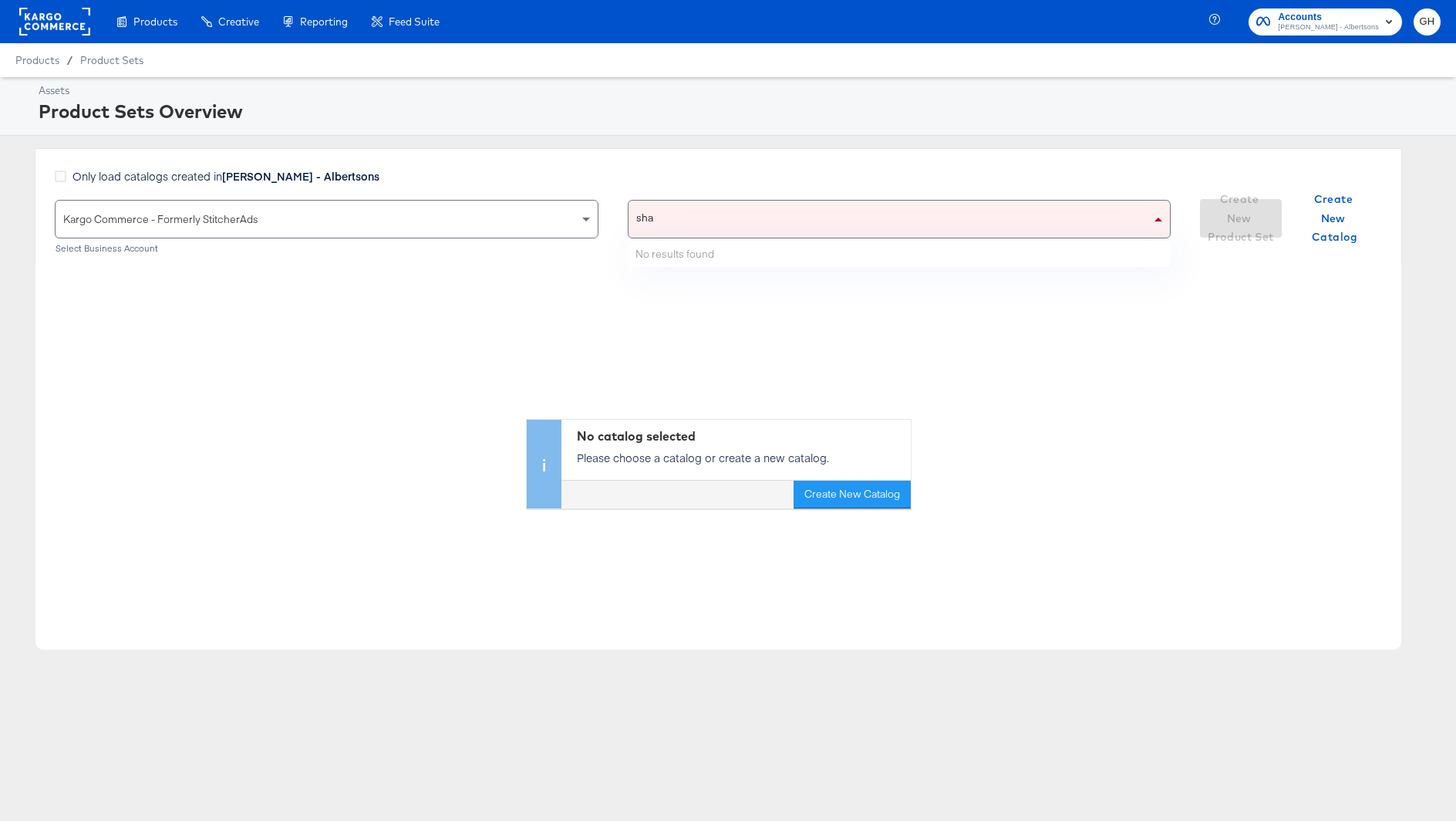 type on "[PERSON_NAME]" 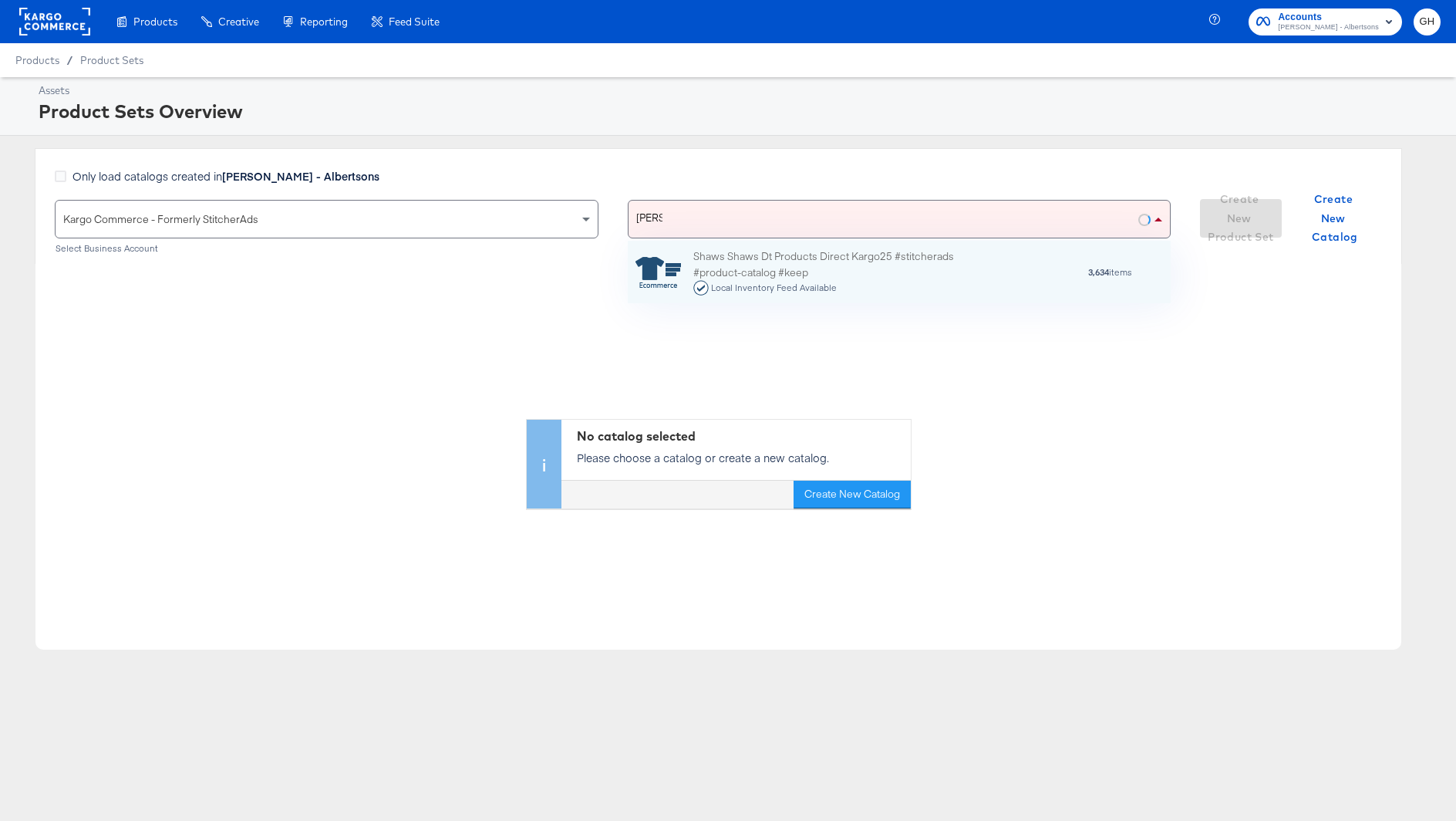 scroll, scrollTop: 0, scrollLeft: 1, axis: horizontal 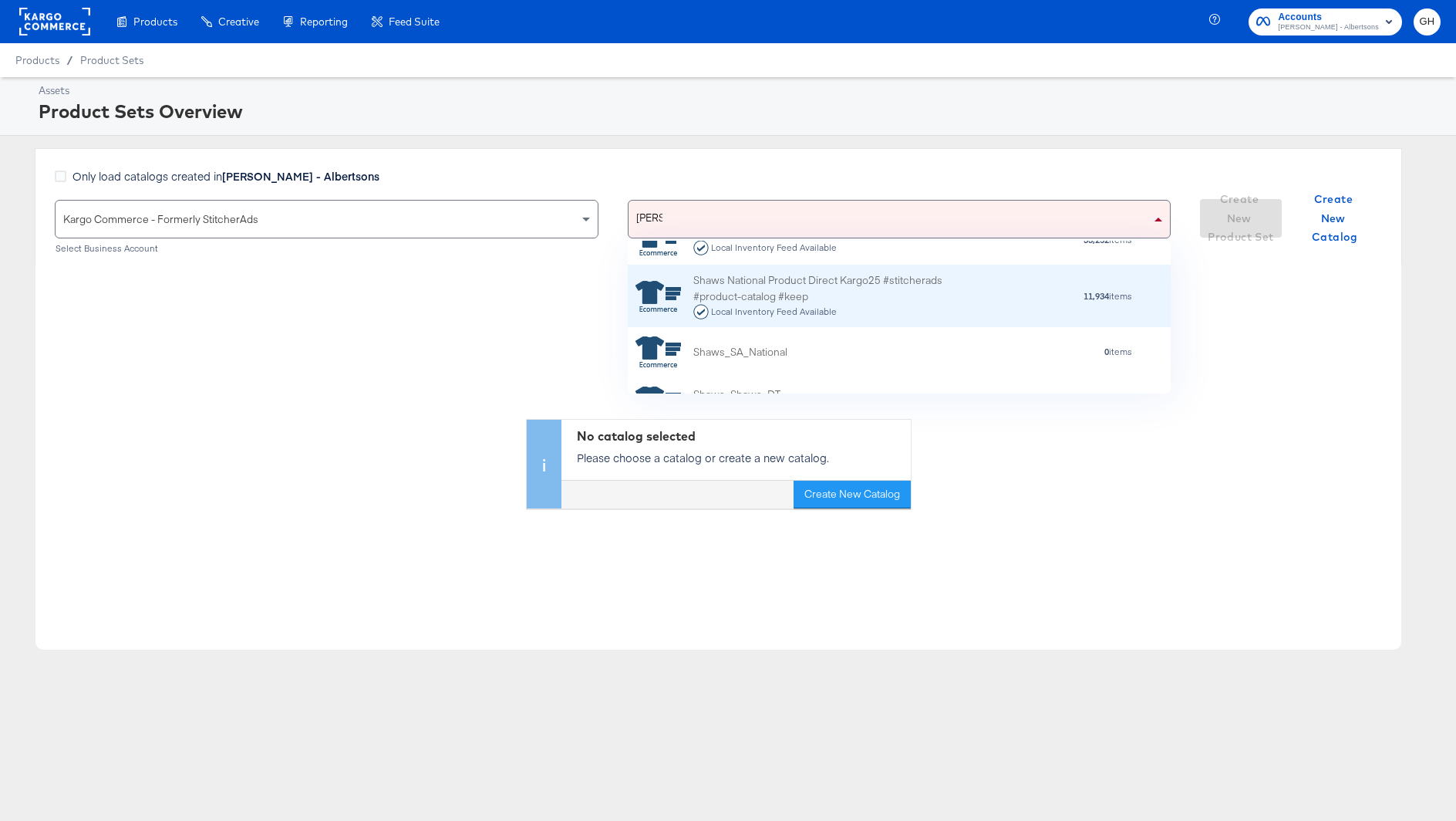 click on "Shaws National Product Direct Kargo25 #stitcherads #product-catalog #keep Local Inventory Feed Available" at bounding box center [828, 296] 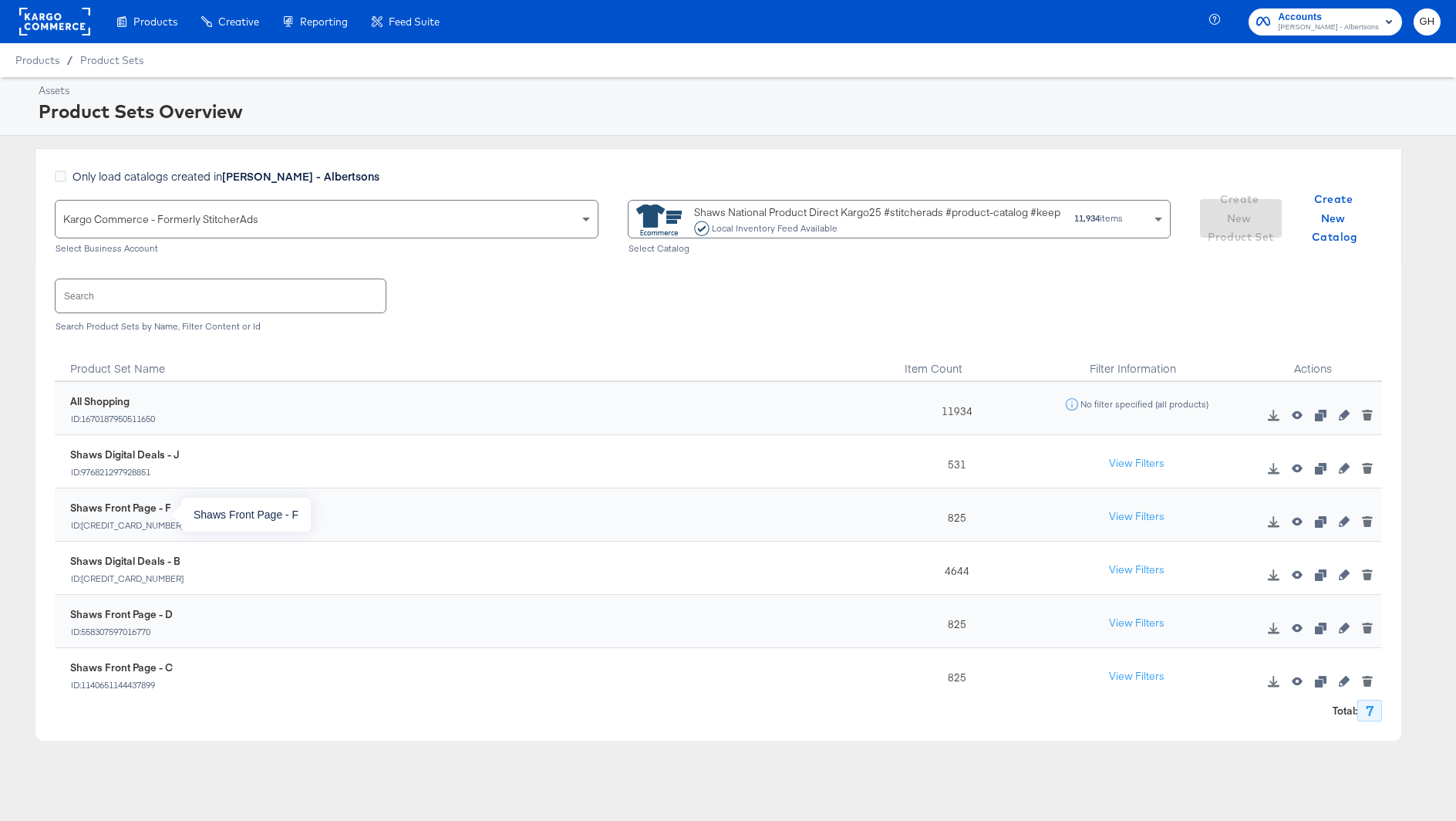 click on "Shaws Front Page - F" at bounding box center [127, 508] 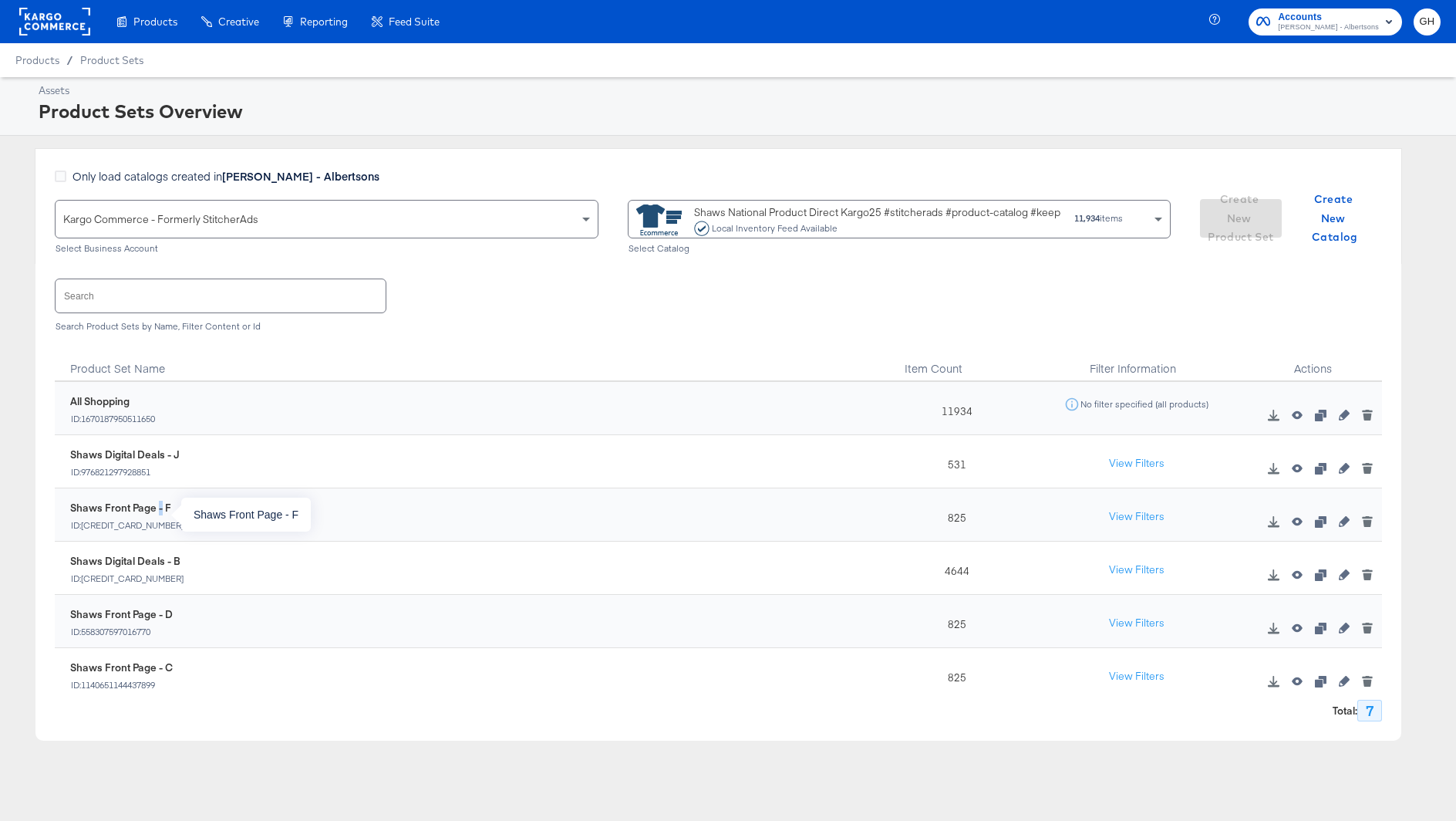 click on "Shaws Front Page - F" at bounding box center (127, 508) 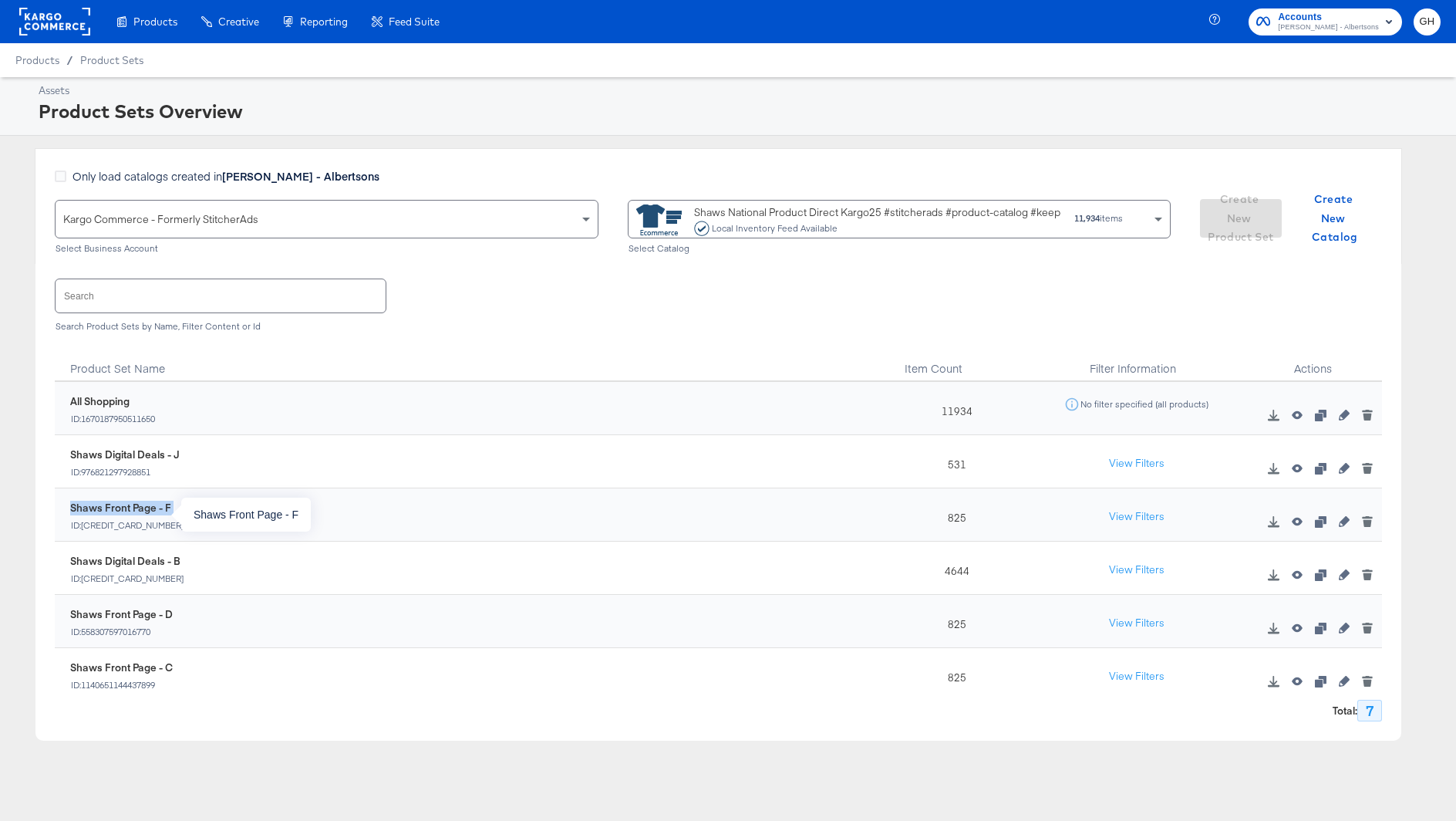 click on "Shaws Front Page - F" at bounding box center [127, 508] 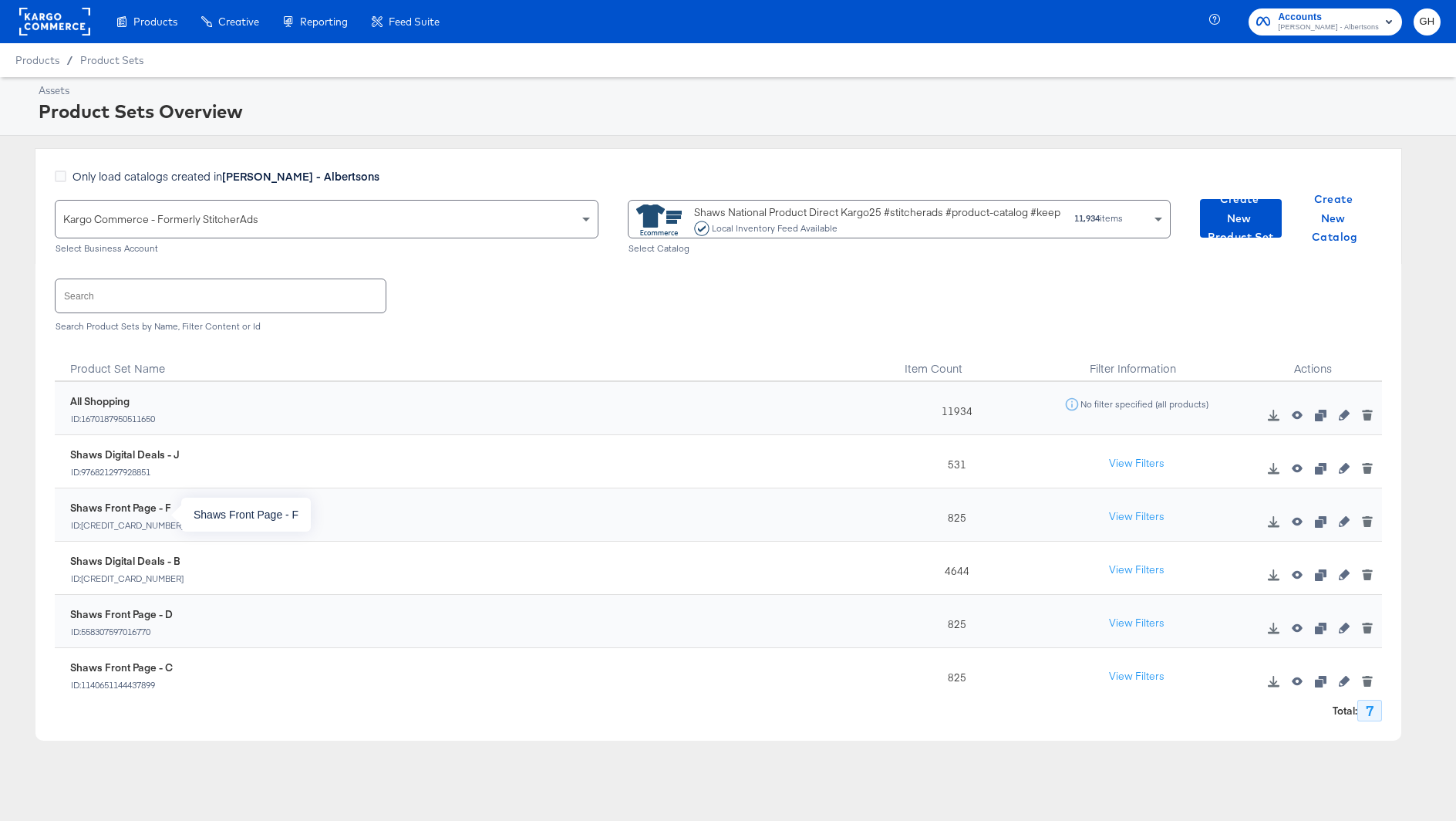 click on "Shaws Front Page - F" at bounding box center [127, 508] 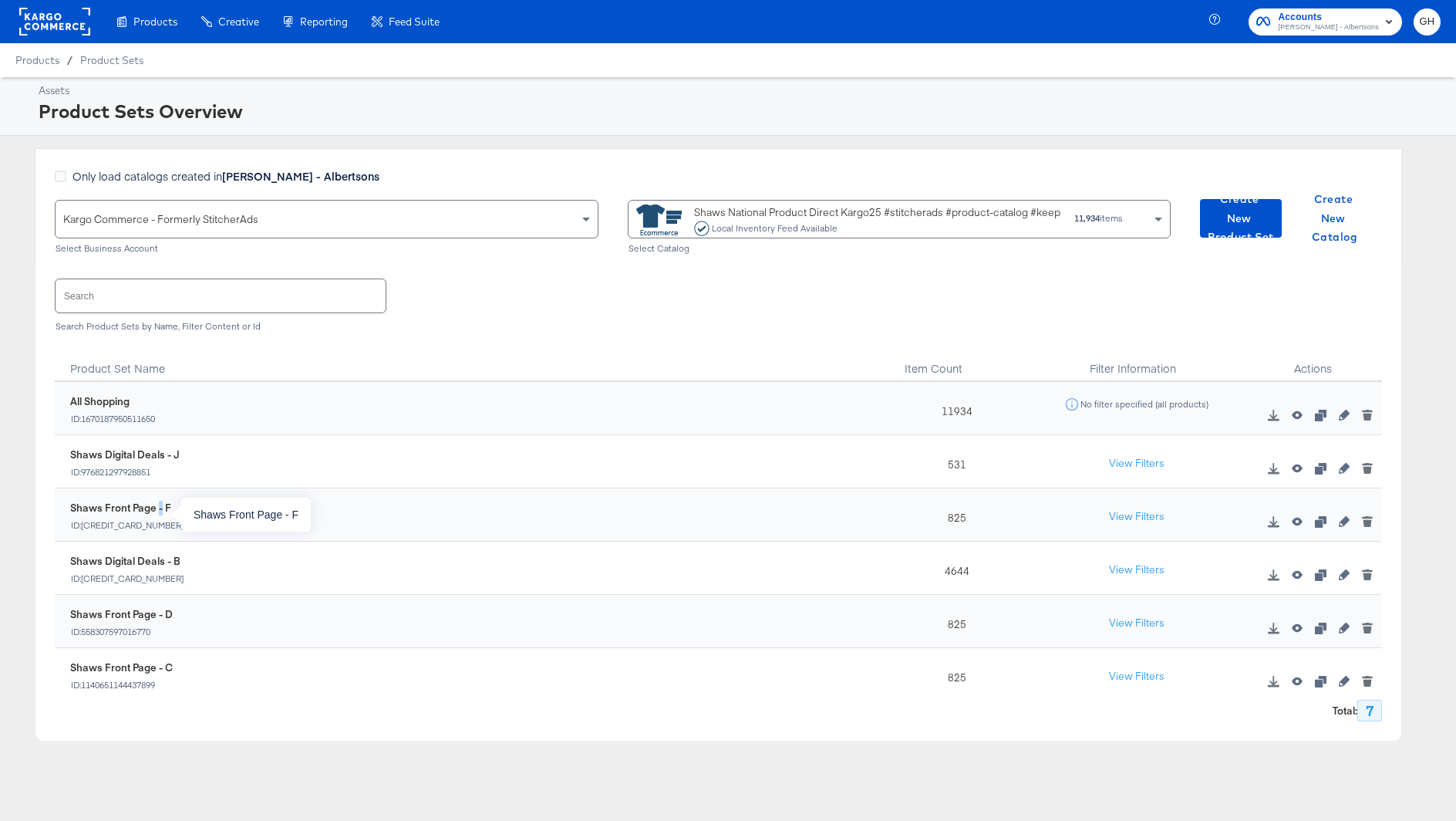 click on "Shaws Front Page - F" at bounding box center [127, 508] 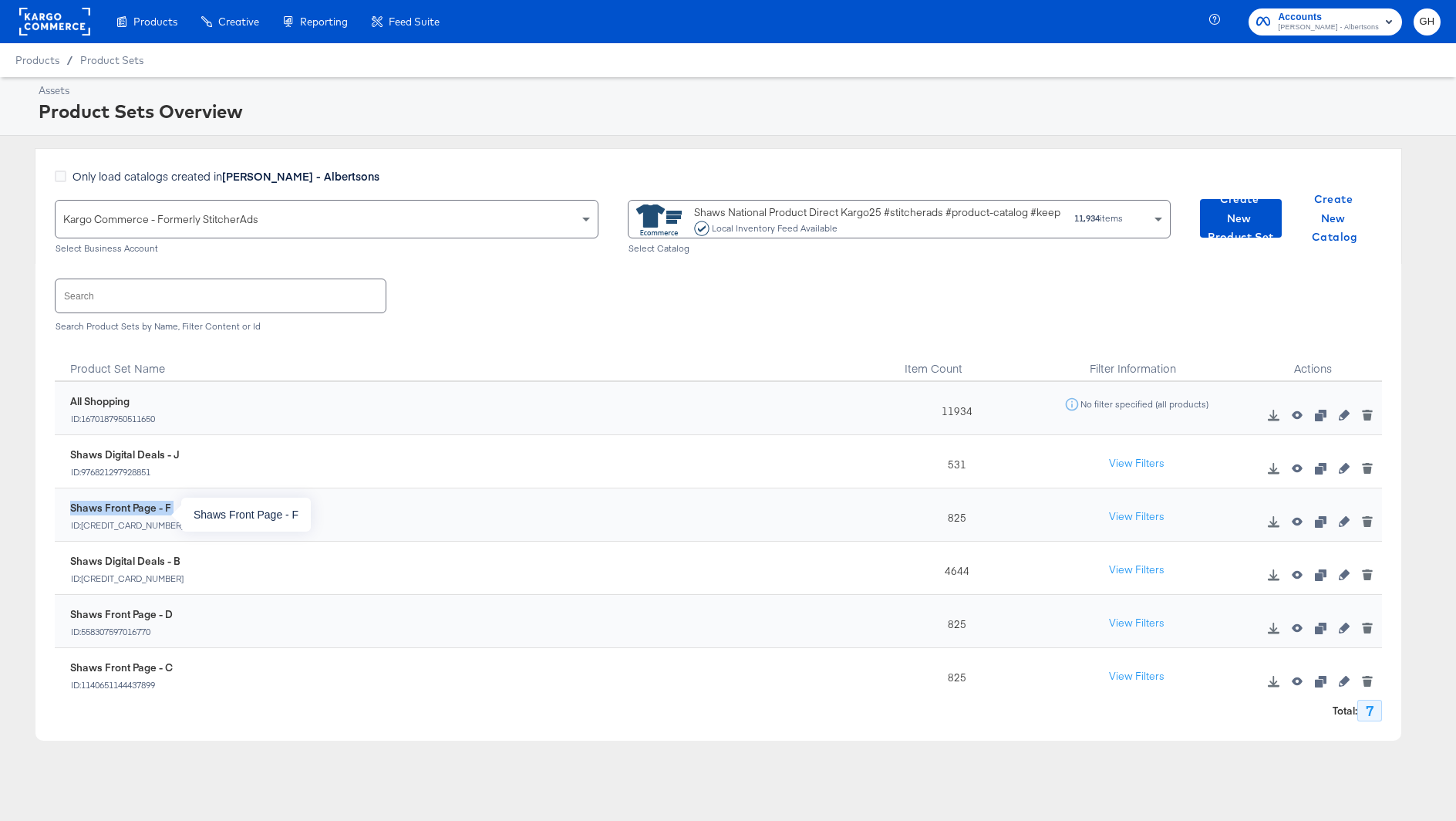 click on "Shaws Front Page - F" at bounding box center (127, 508) 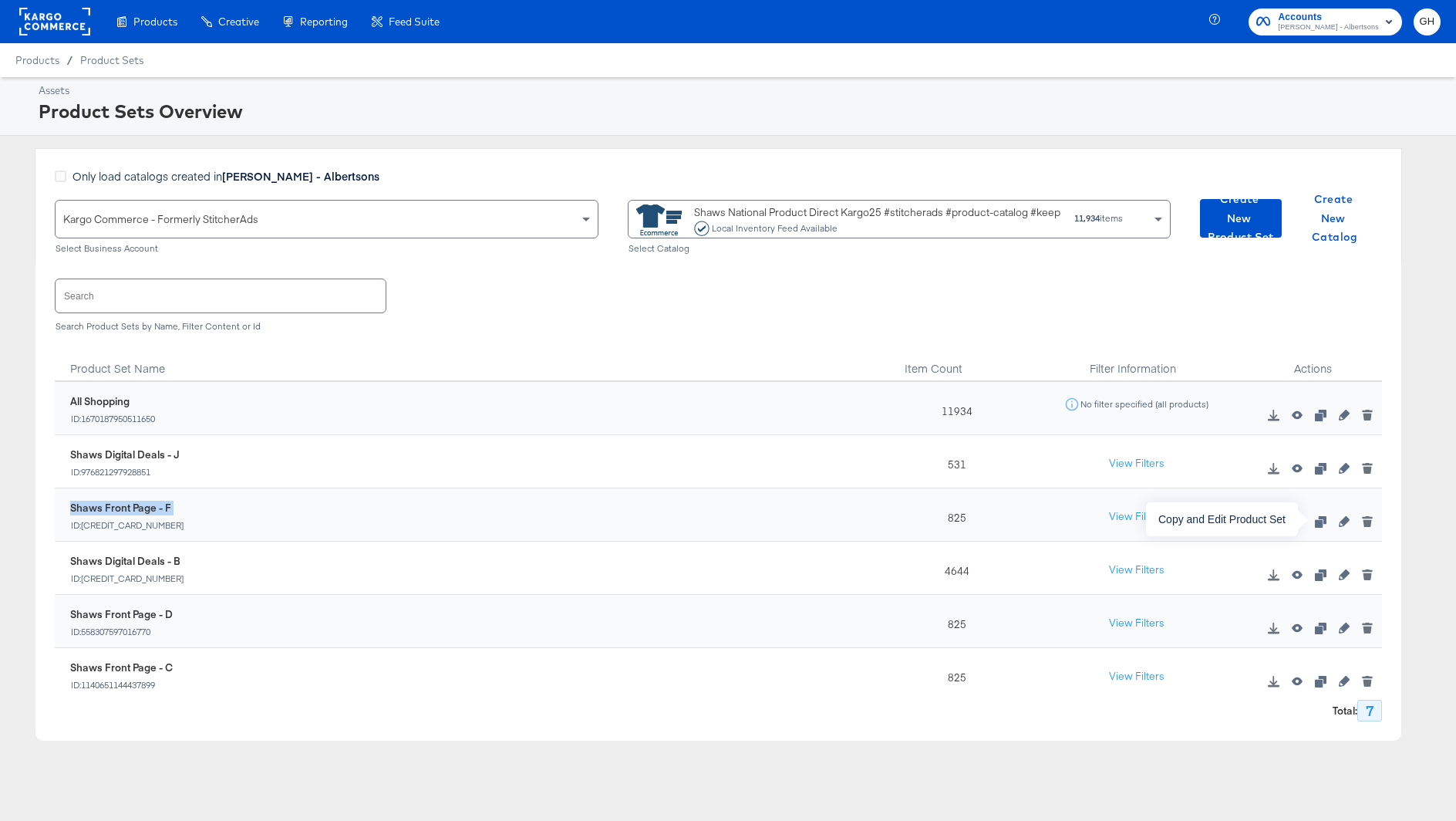 click 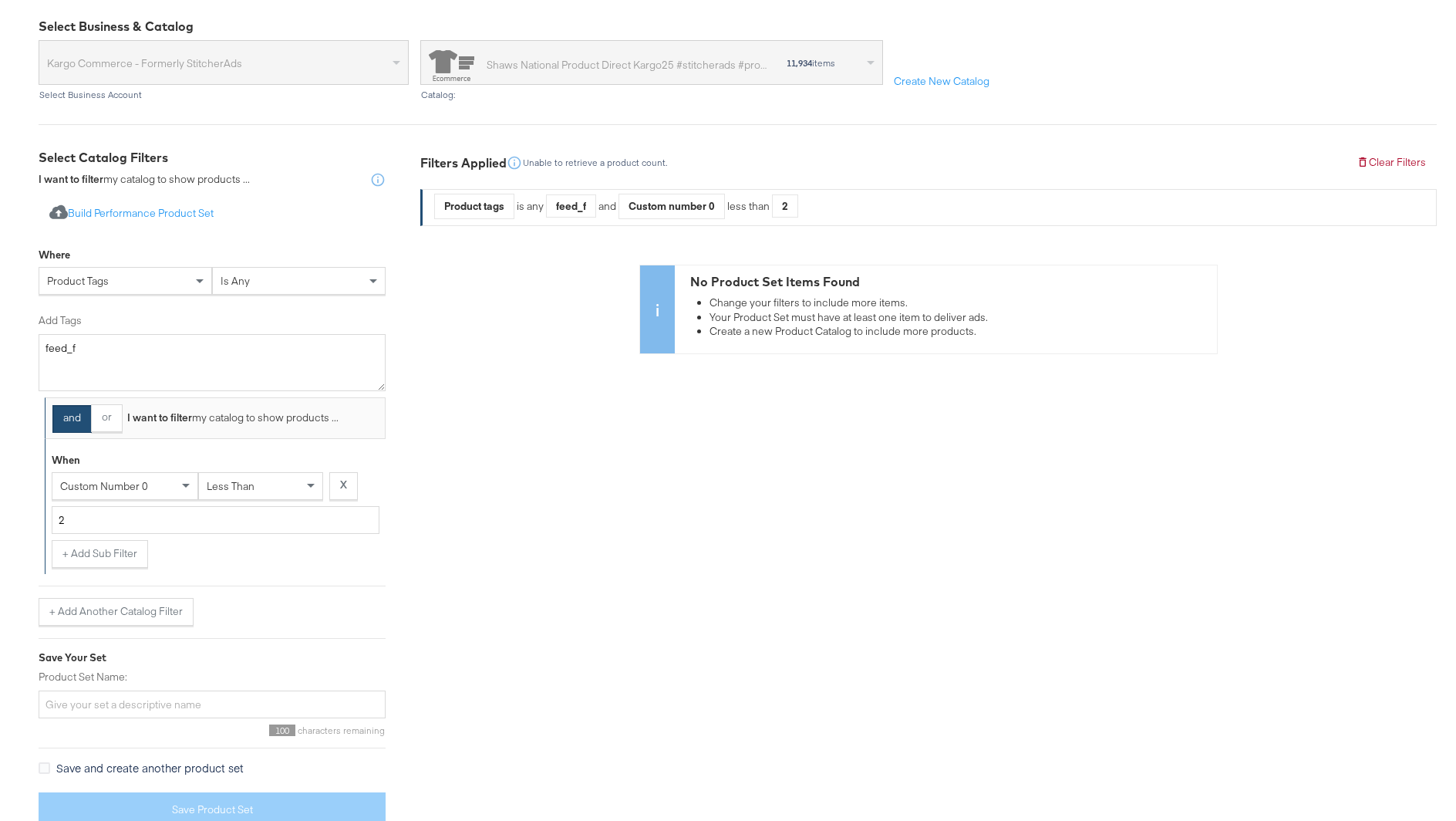 scroll, scrollTop: 179, scrollLeft: 0, axis: vertical 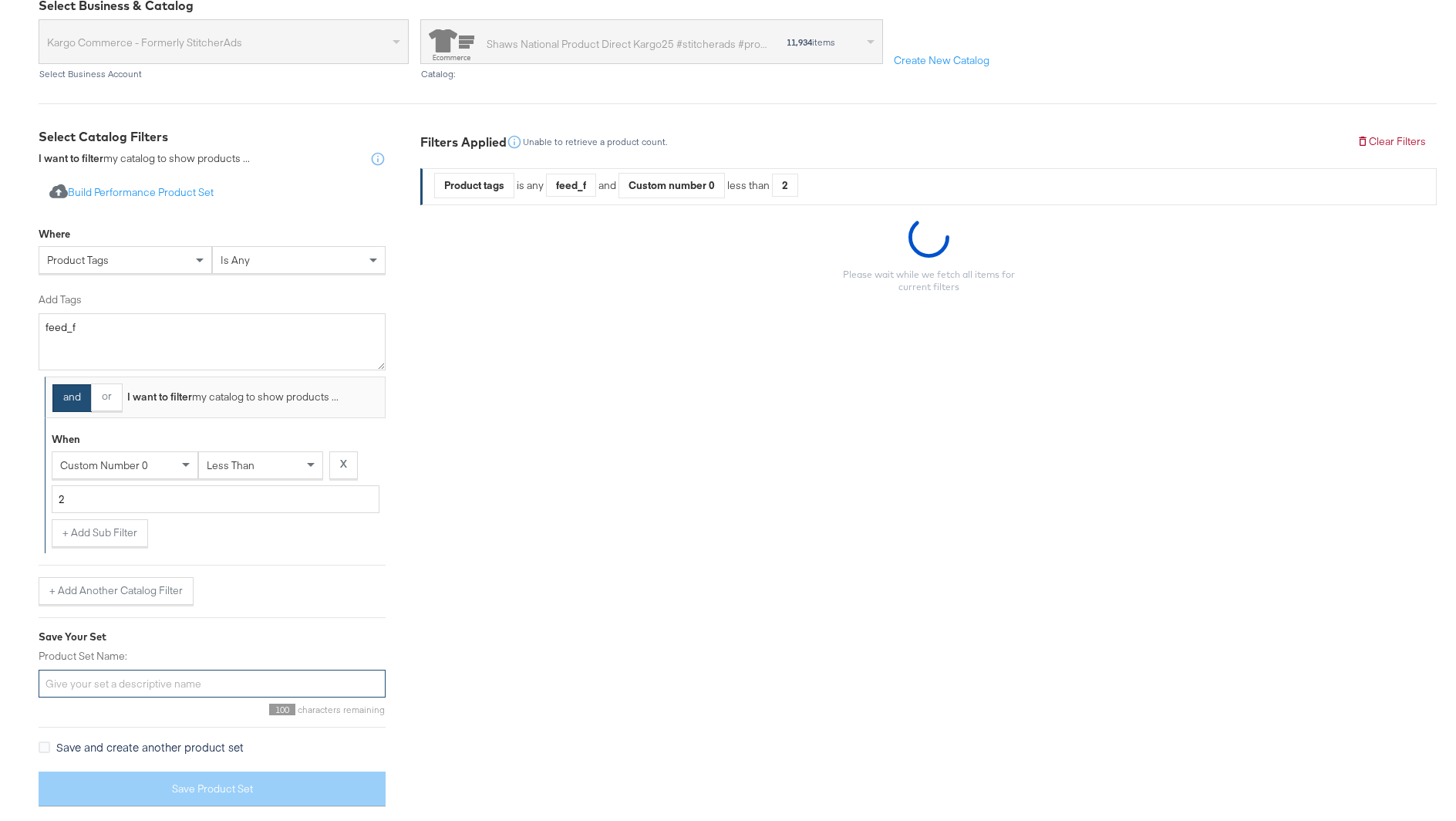 click on "Product Set Name:" at bounding box center [212, 684] 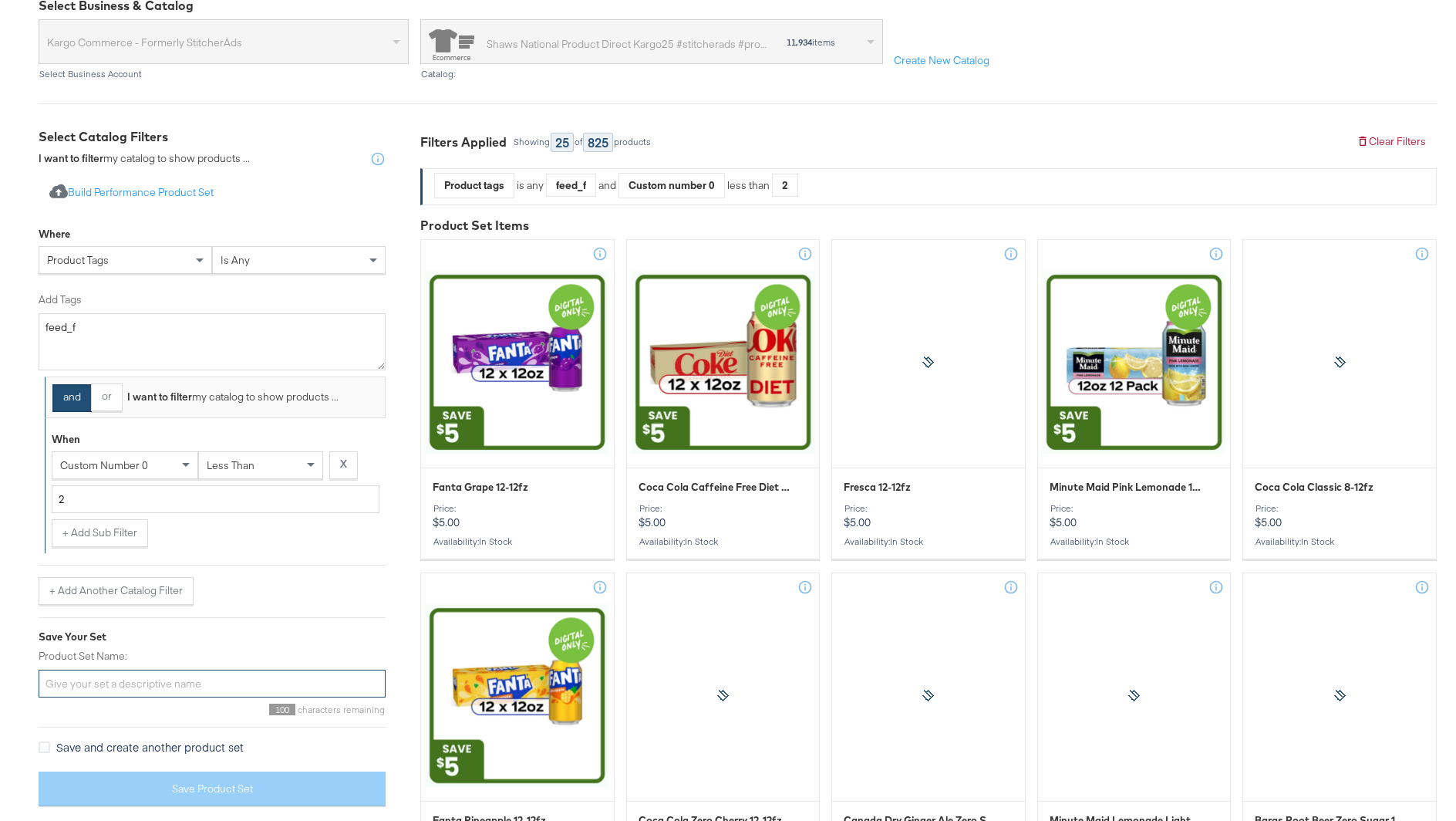 paste on "Shaws Front Page - F" 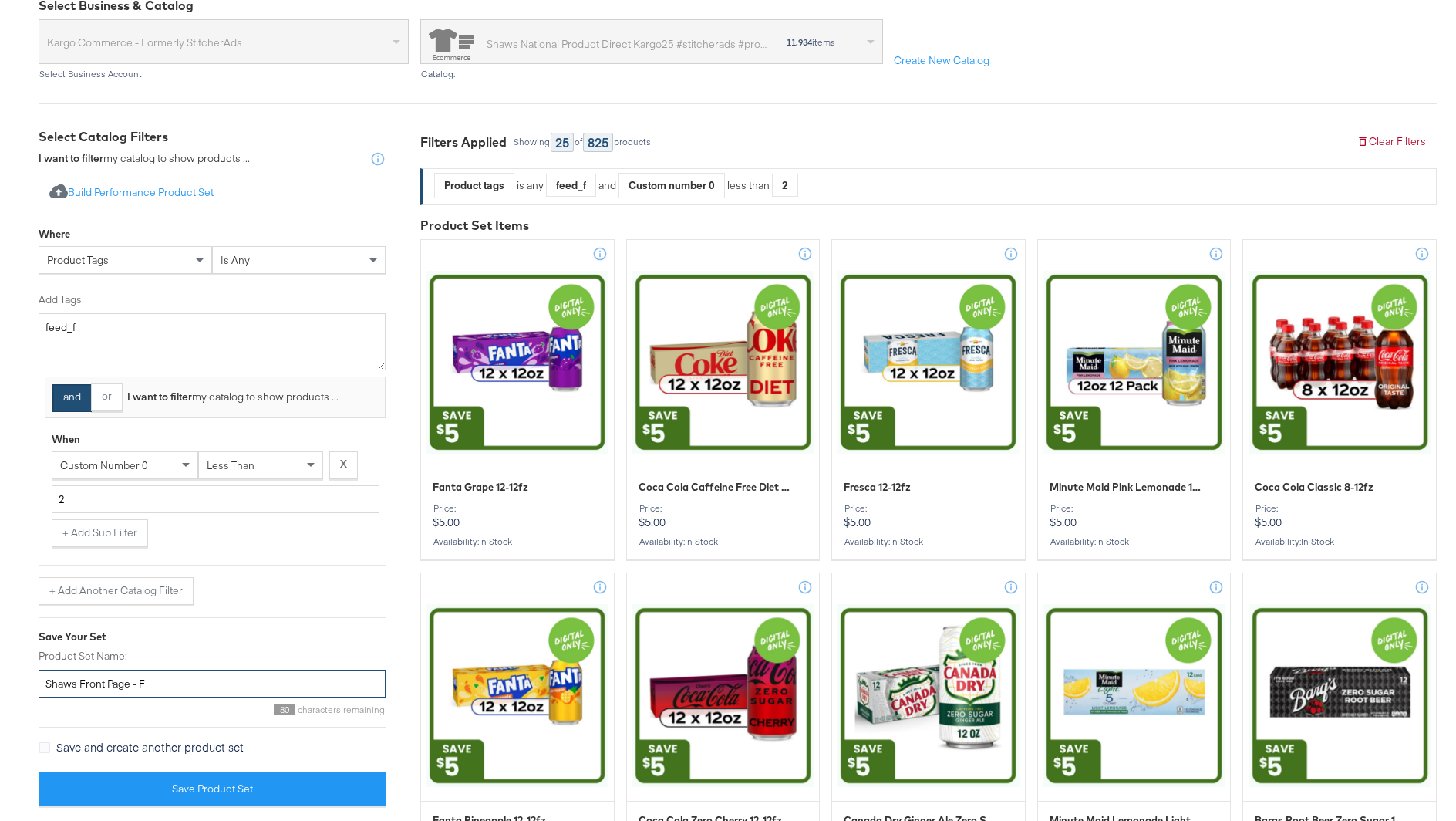 drag, startPoint x: 80, startPoint y: 681, endPoint x: 208, endPoint y: 682, distance: 128.00391 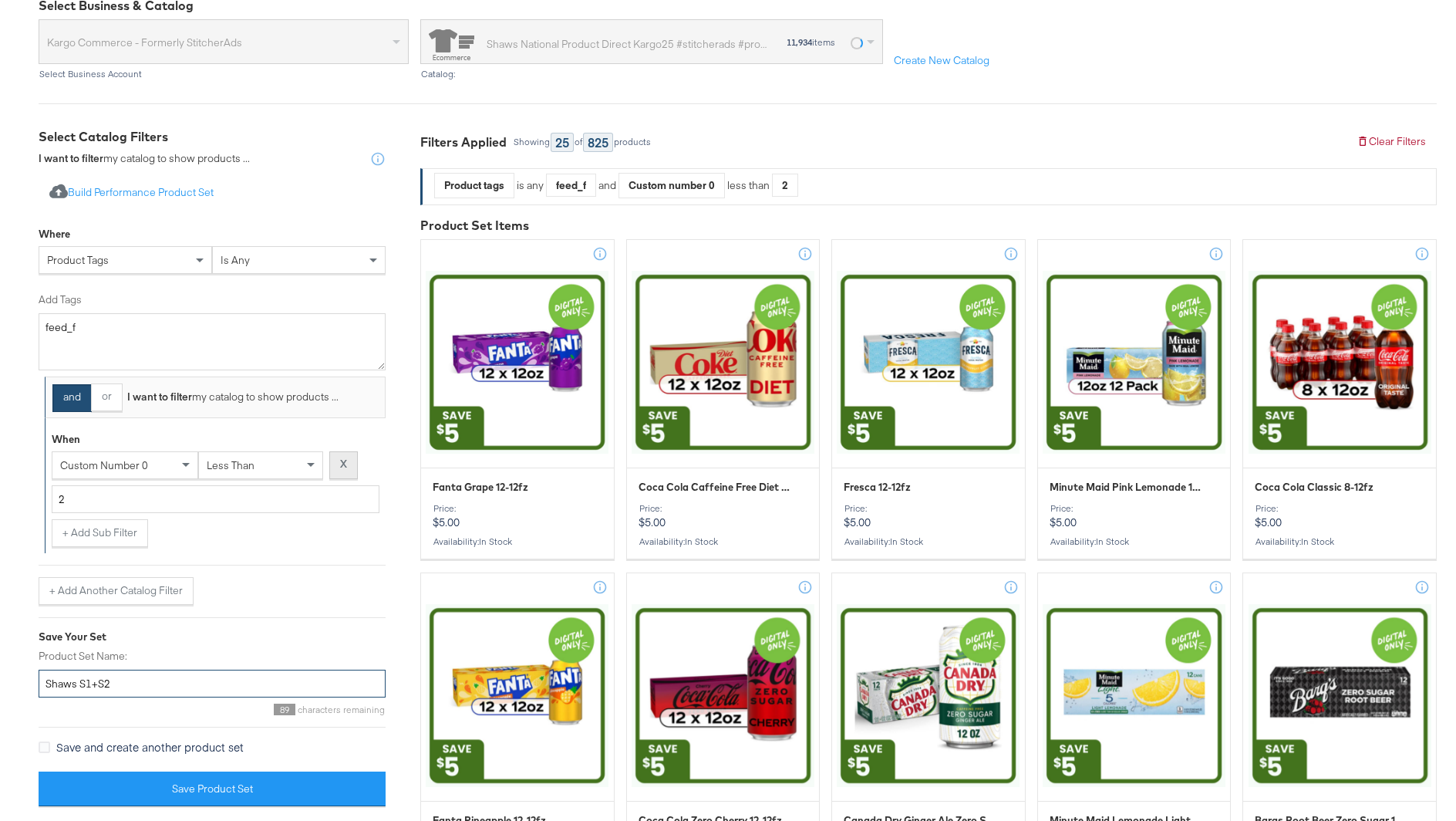 type on "Shaws S1+S2" 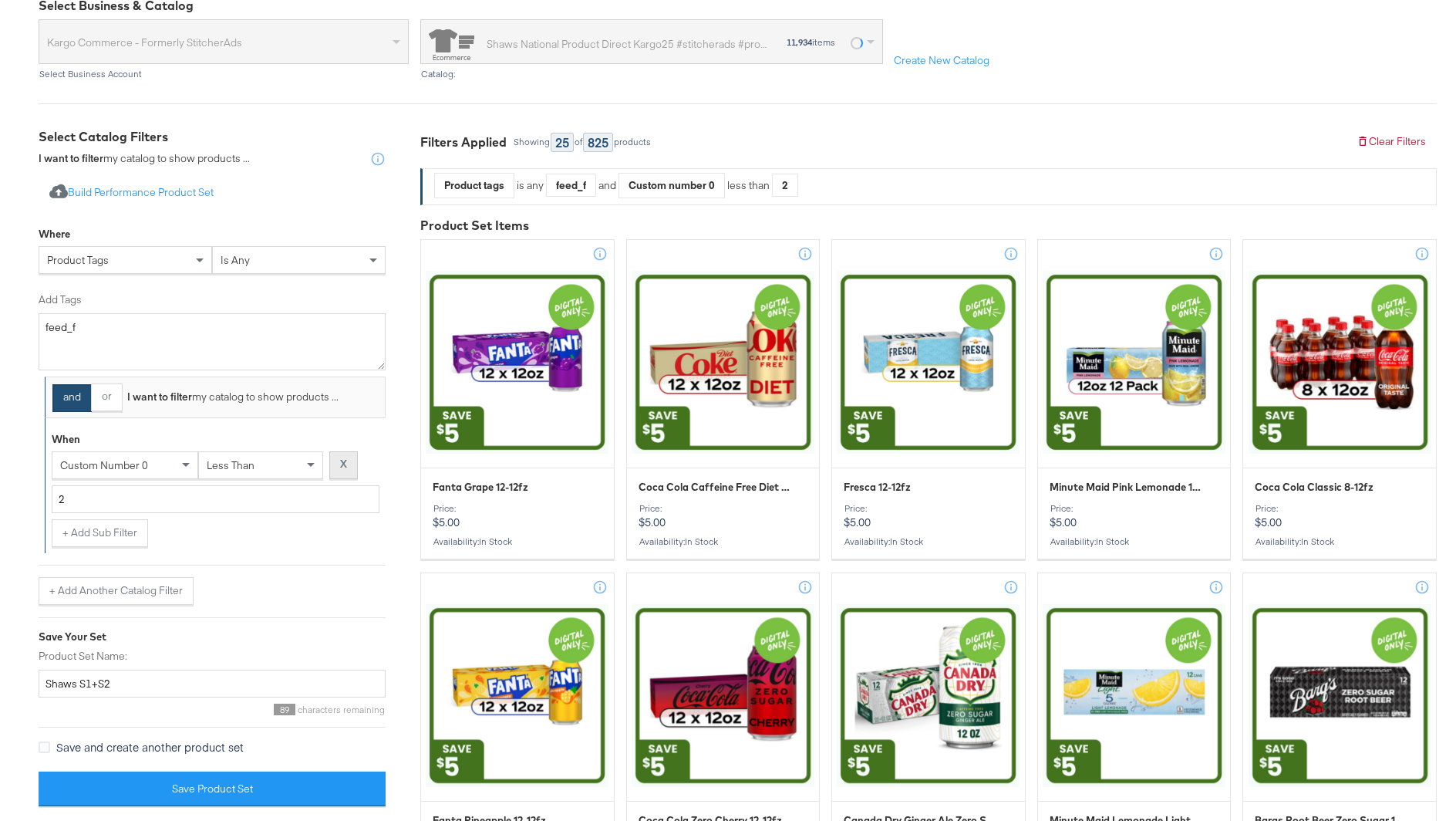 click on "X" at bounding box center (343, 465) 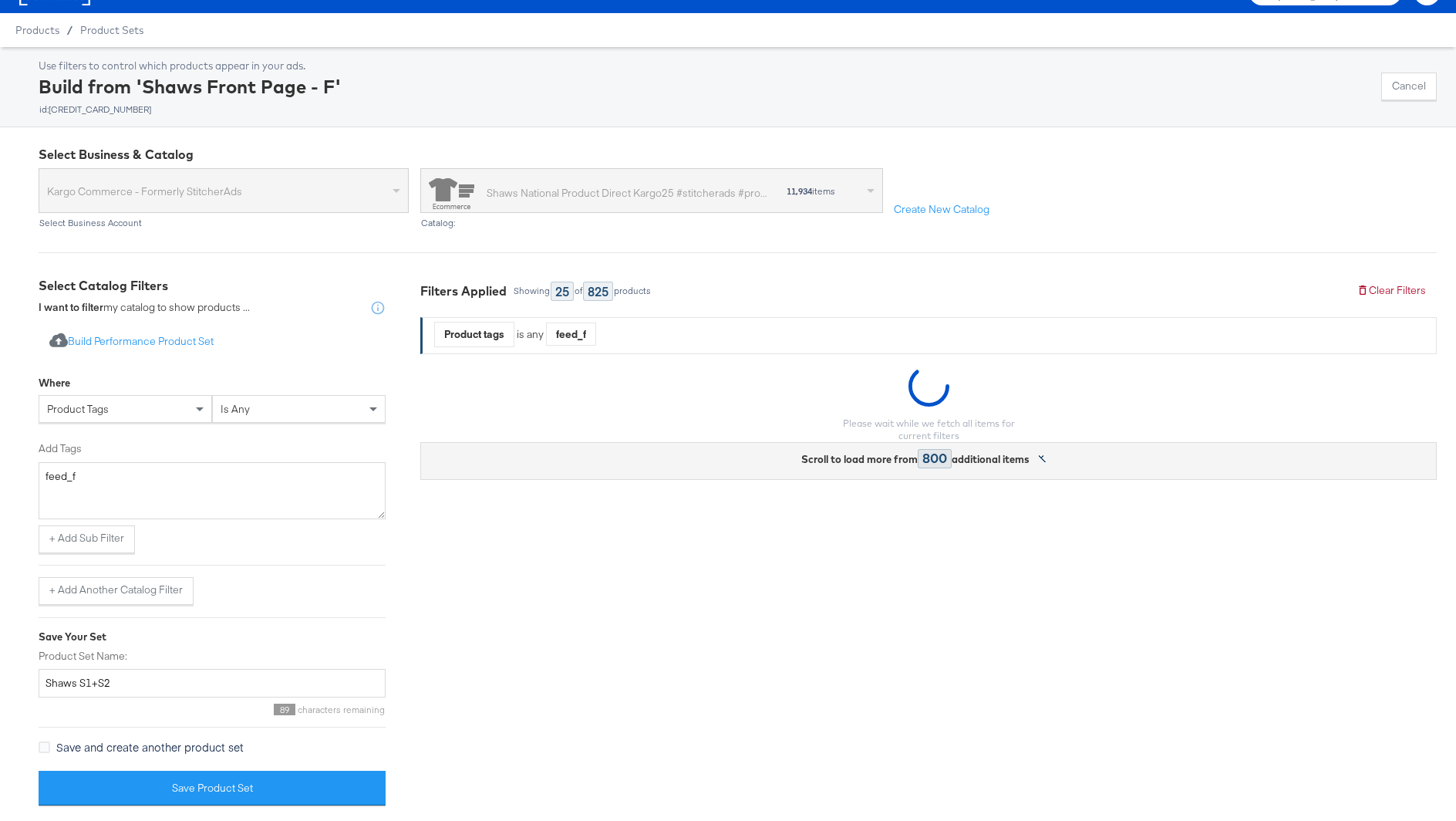 scroll, scrollTop: 179, scrollLeft: 0, axis: vertical 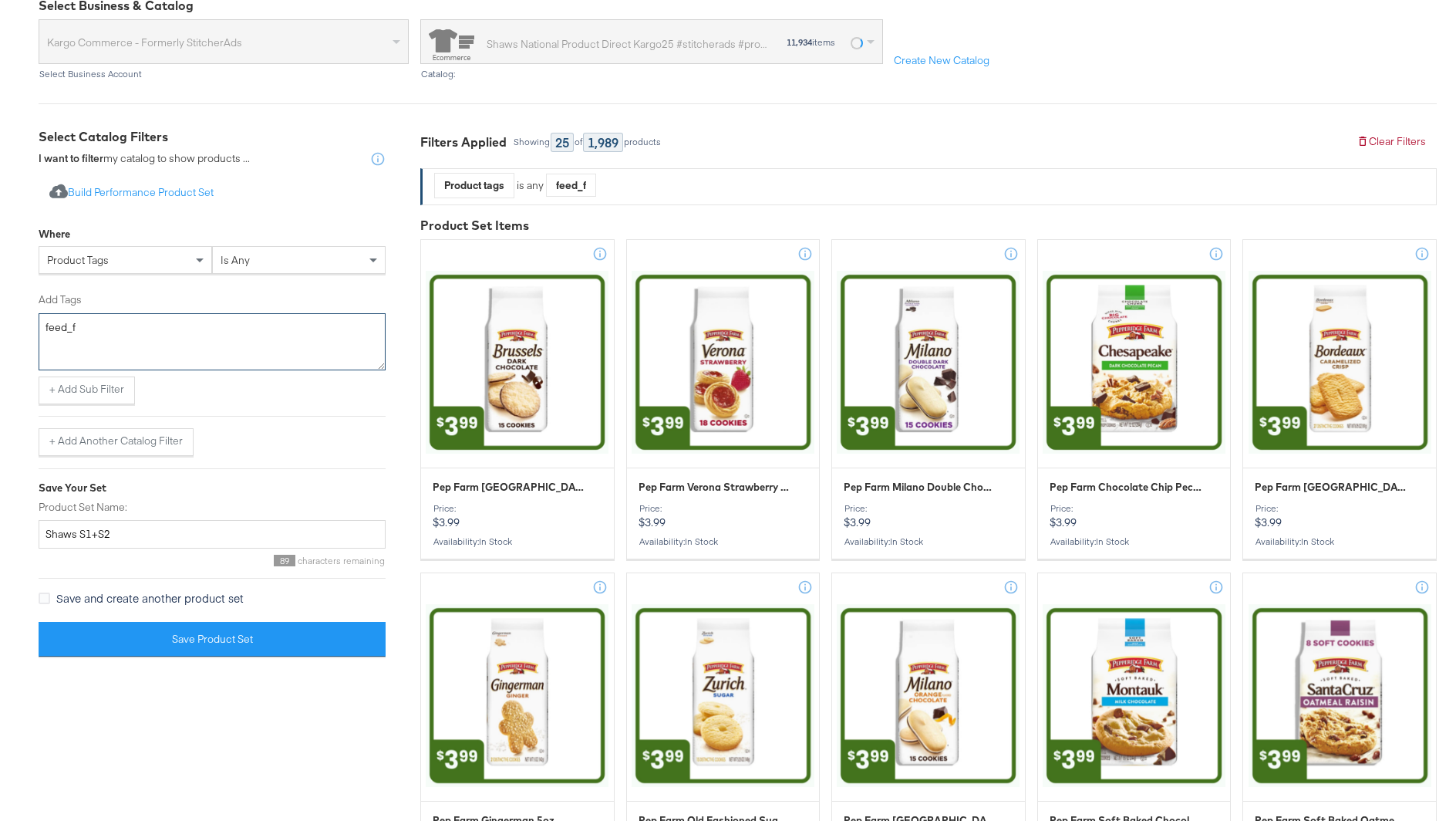 click on "feed_f" at bounding box center (212, 342) 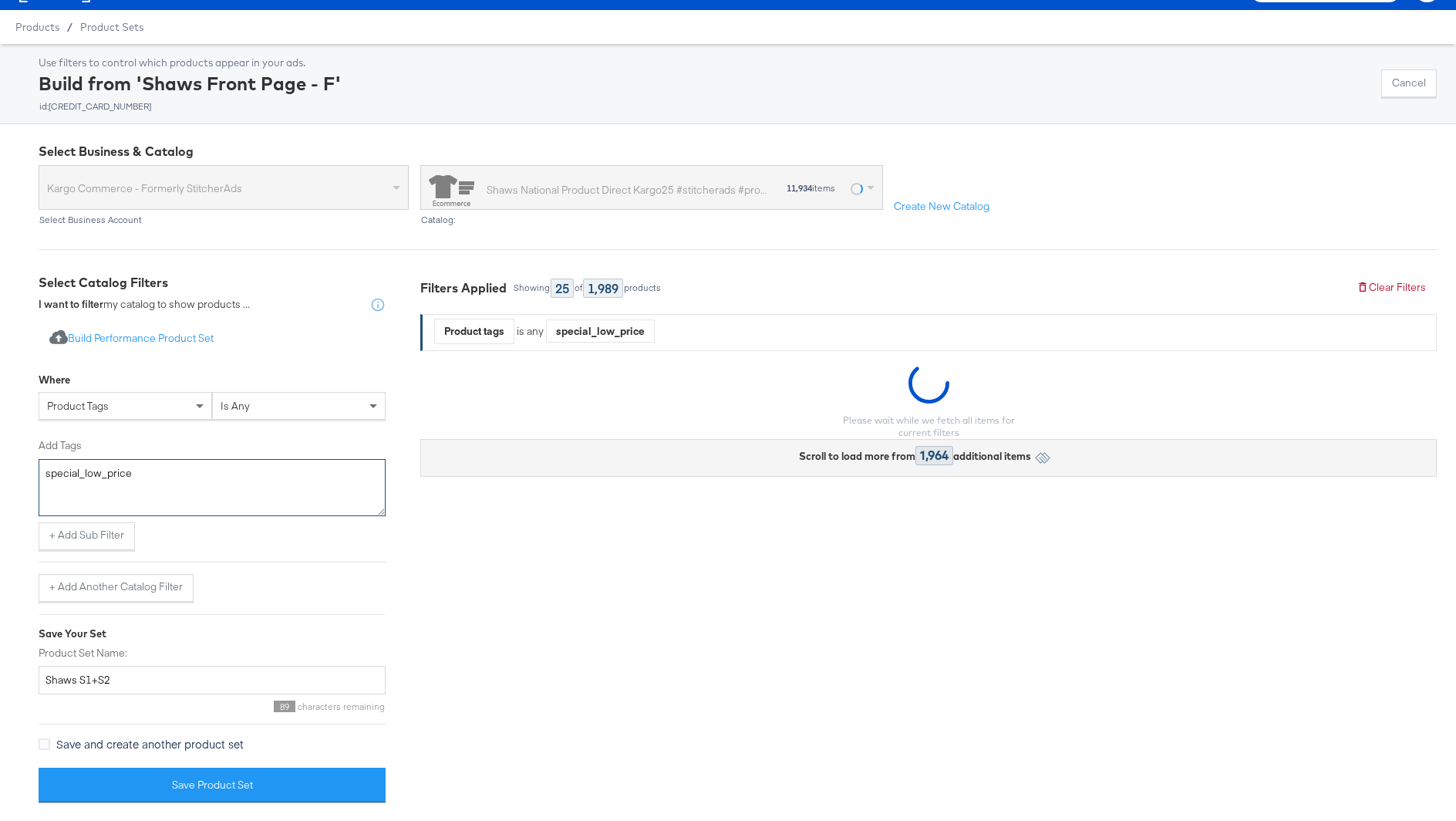 scroll, scrollTop: 30, scrollLeft: 0, axis: vertical 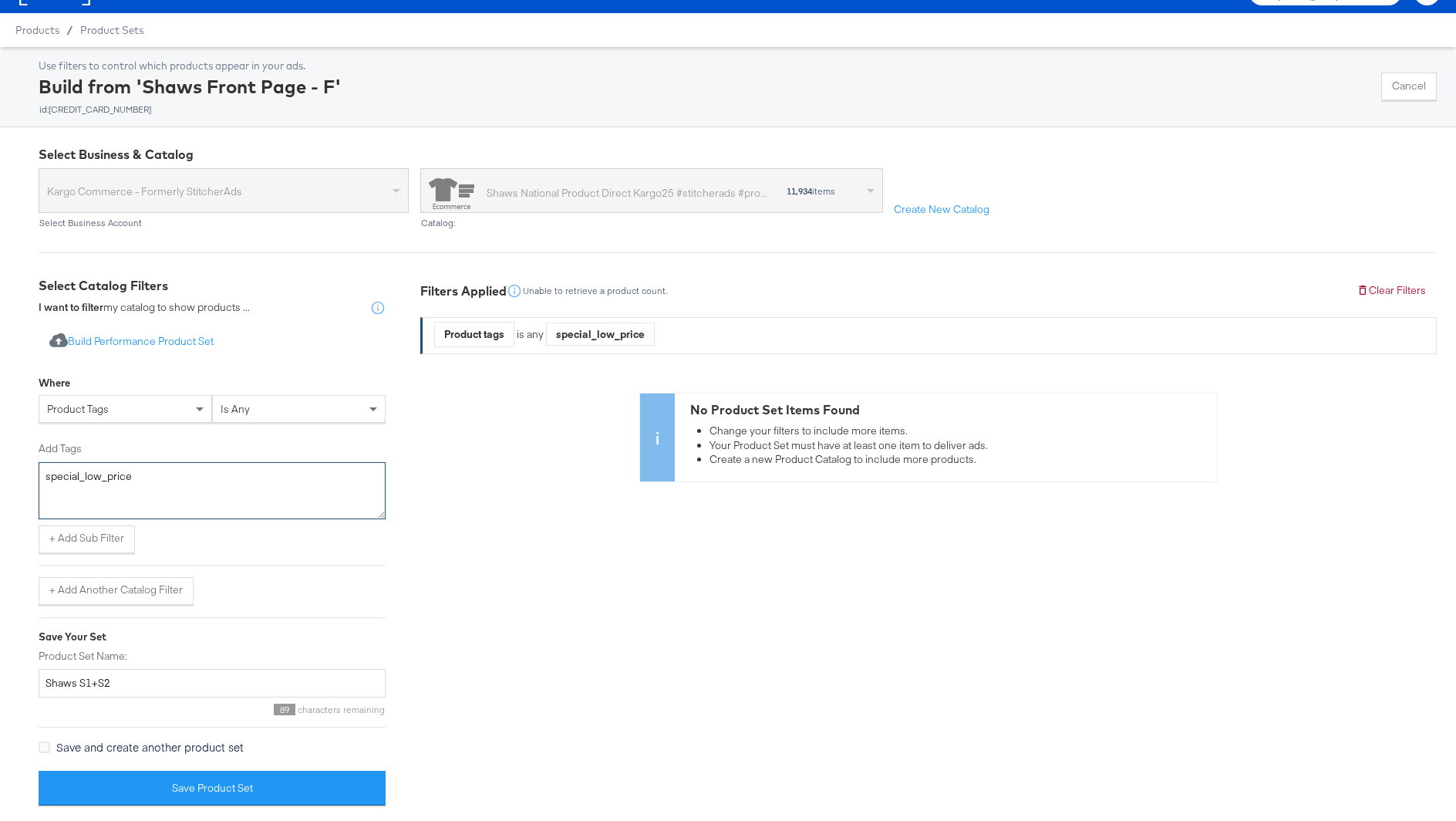 drag, startPoint x: 208, startPoint y: 485, endPoint x: -23, endPoint y: 457, distance: 232.69078 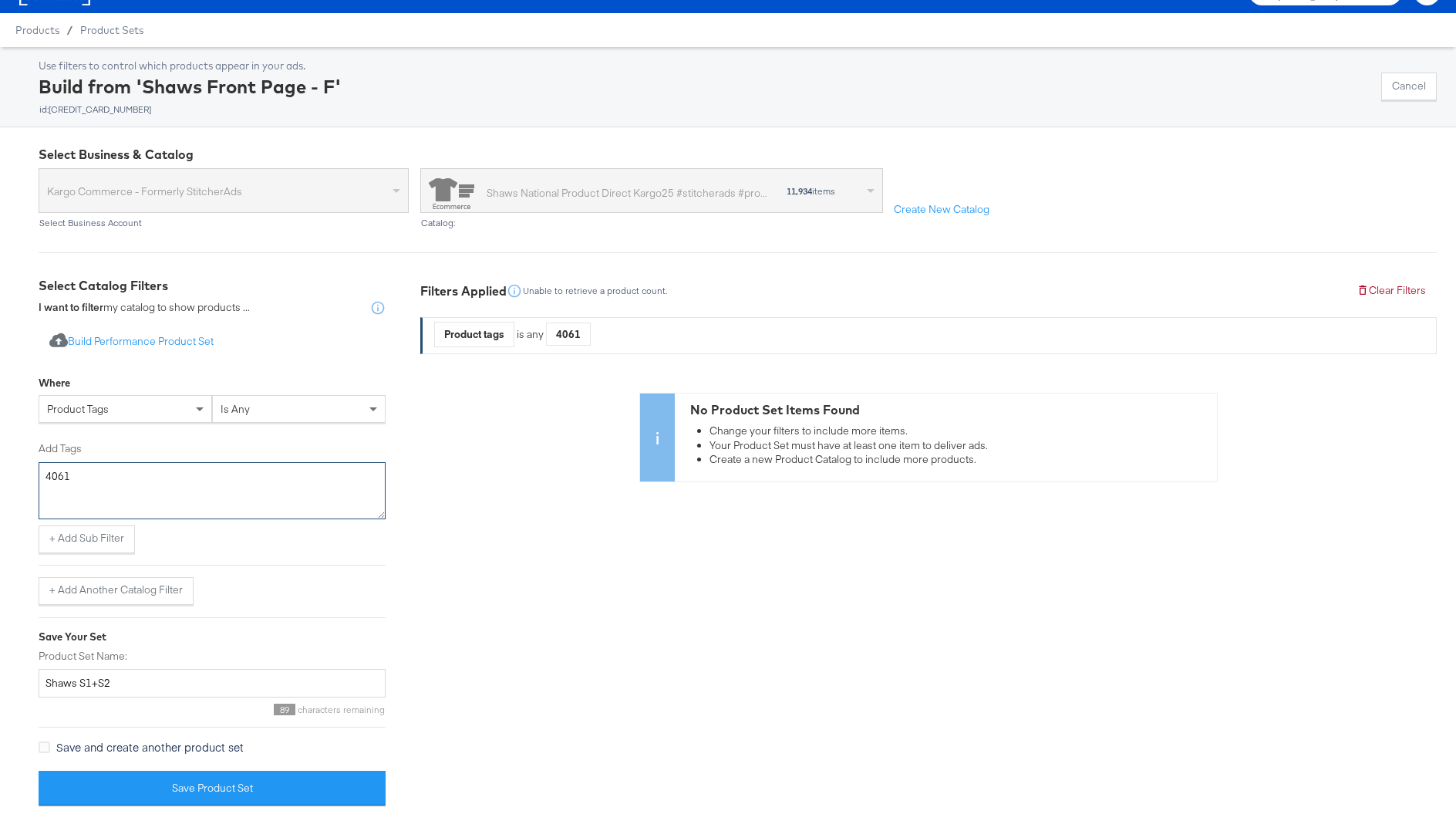type on "4061" 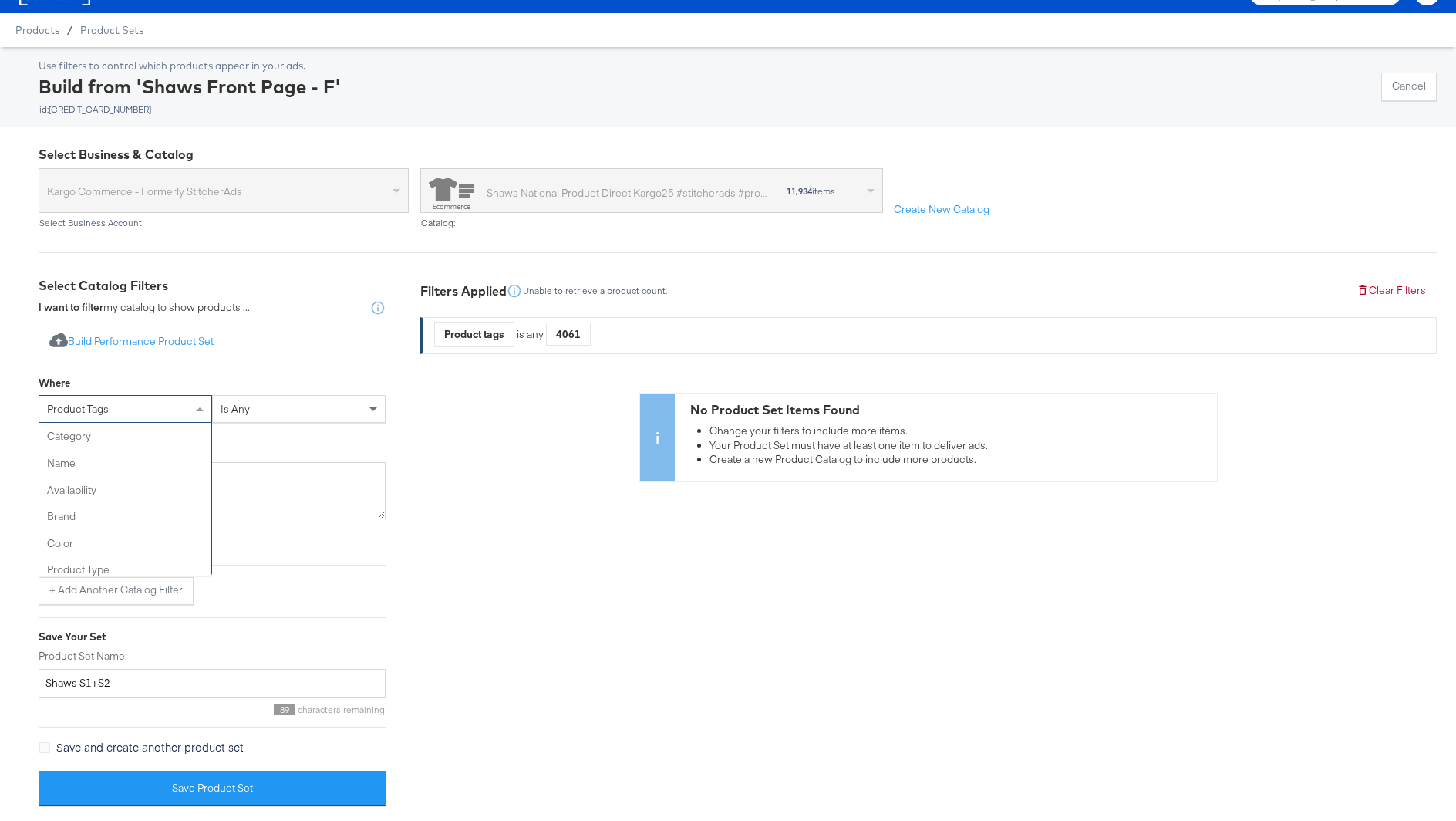 scroll, scrollTop: 160, scrollLeft: 0, axis: vertical 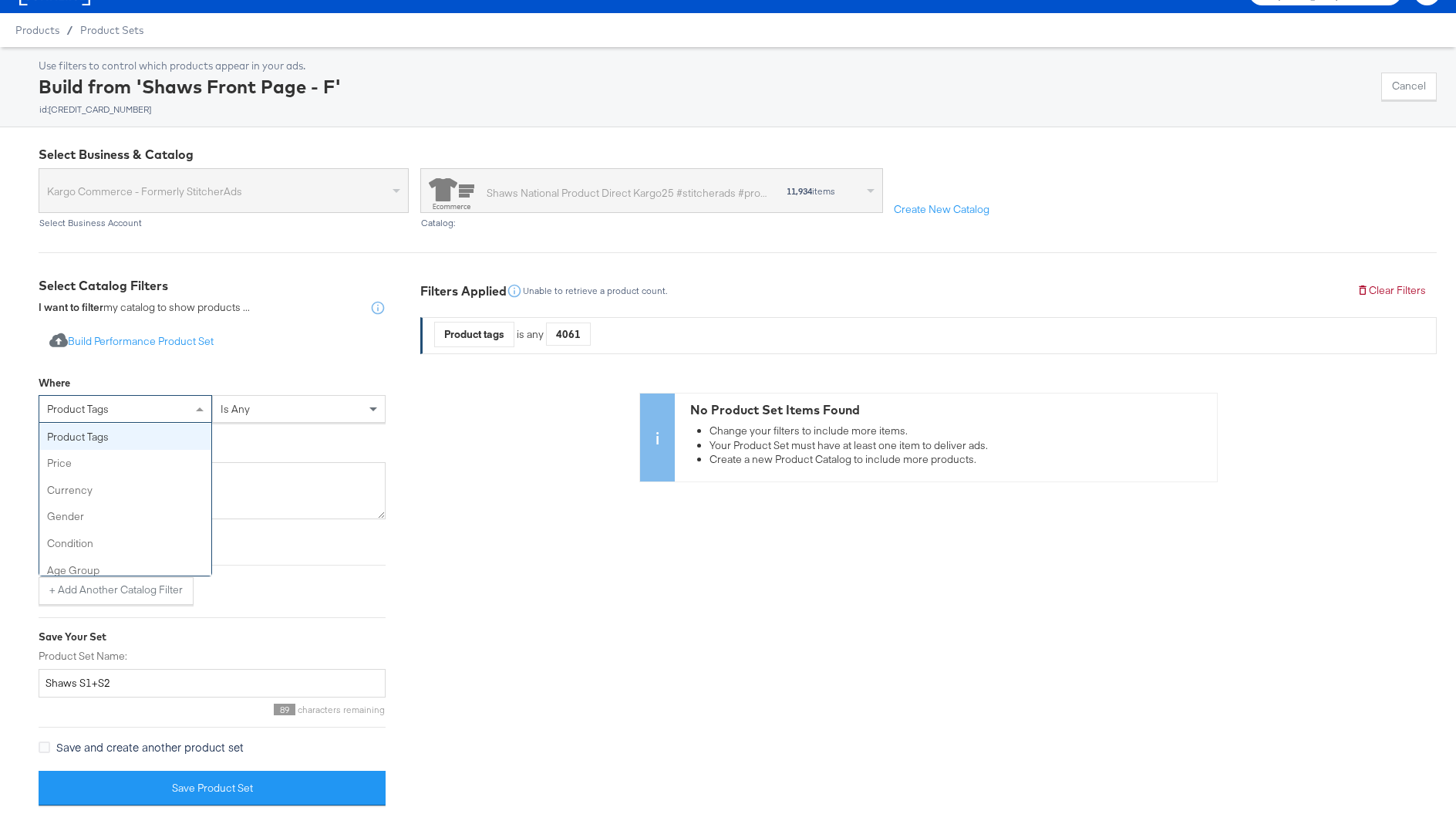 click on "product tags" at bounding box center [125, 409] 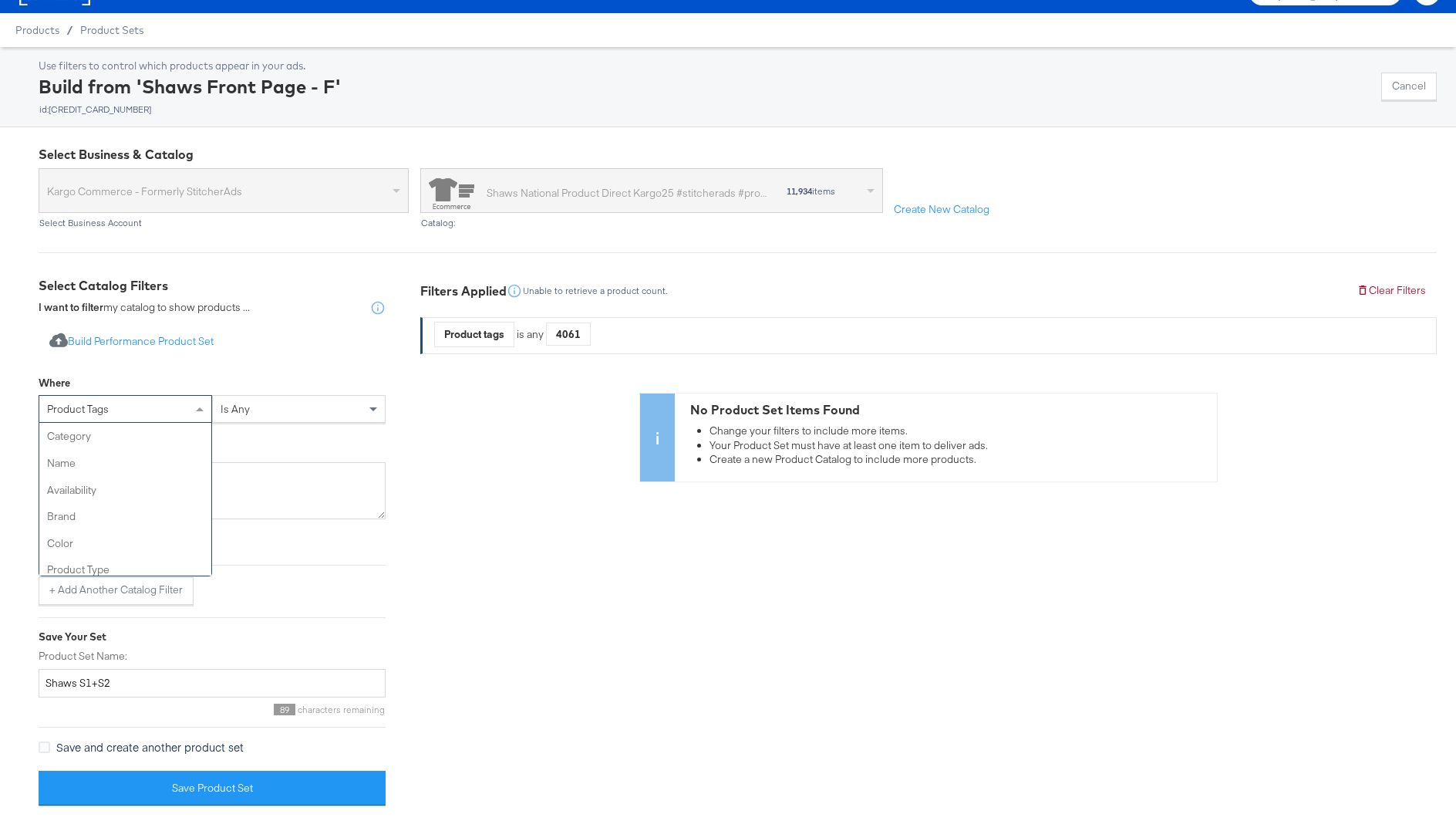 click on "product tags" at bounding box center (125, 409) 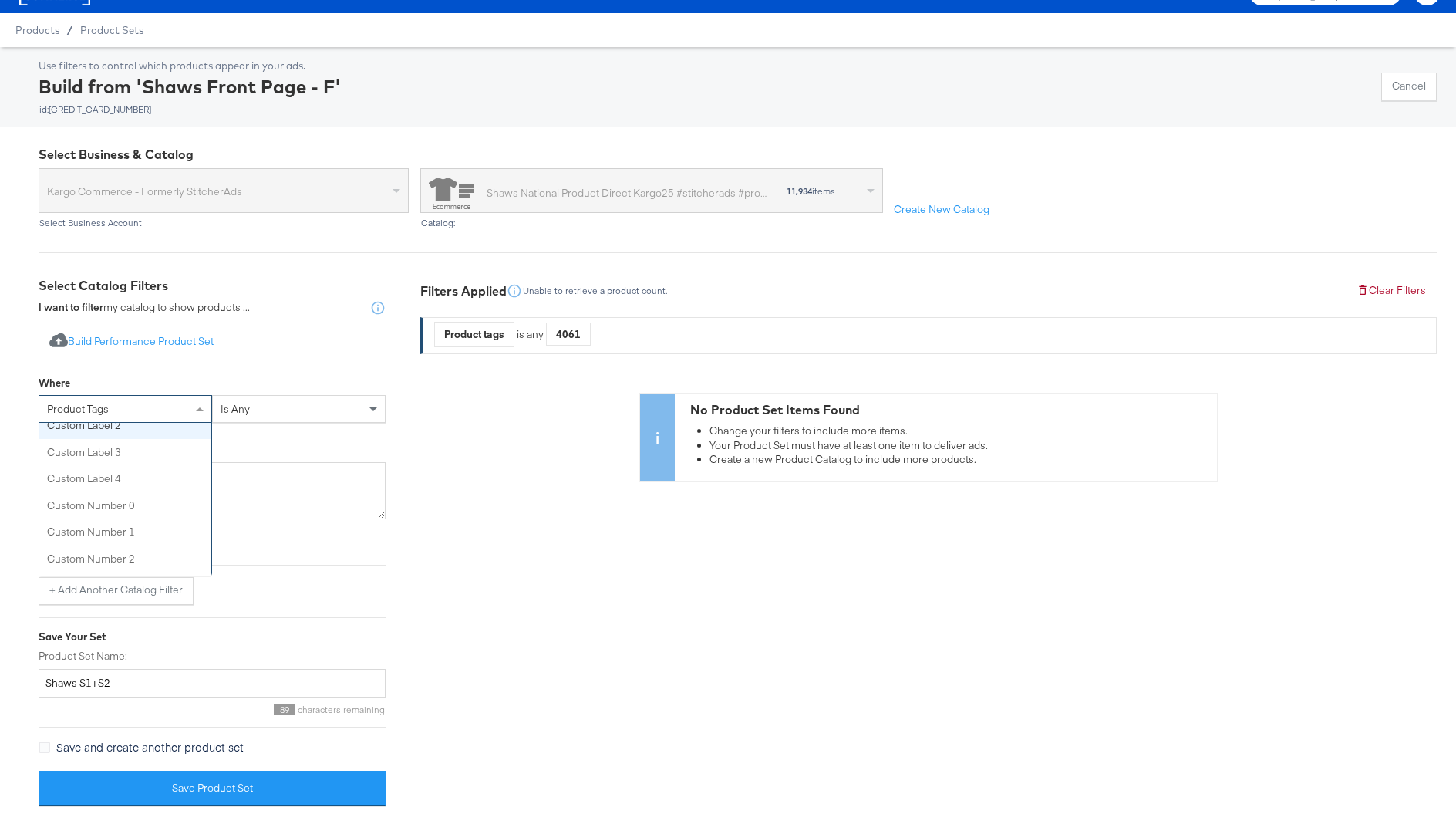 scroll, scrollTop: 620, scrollLeft: 0, axis: vertical 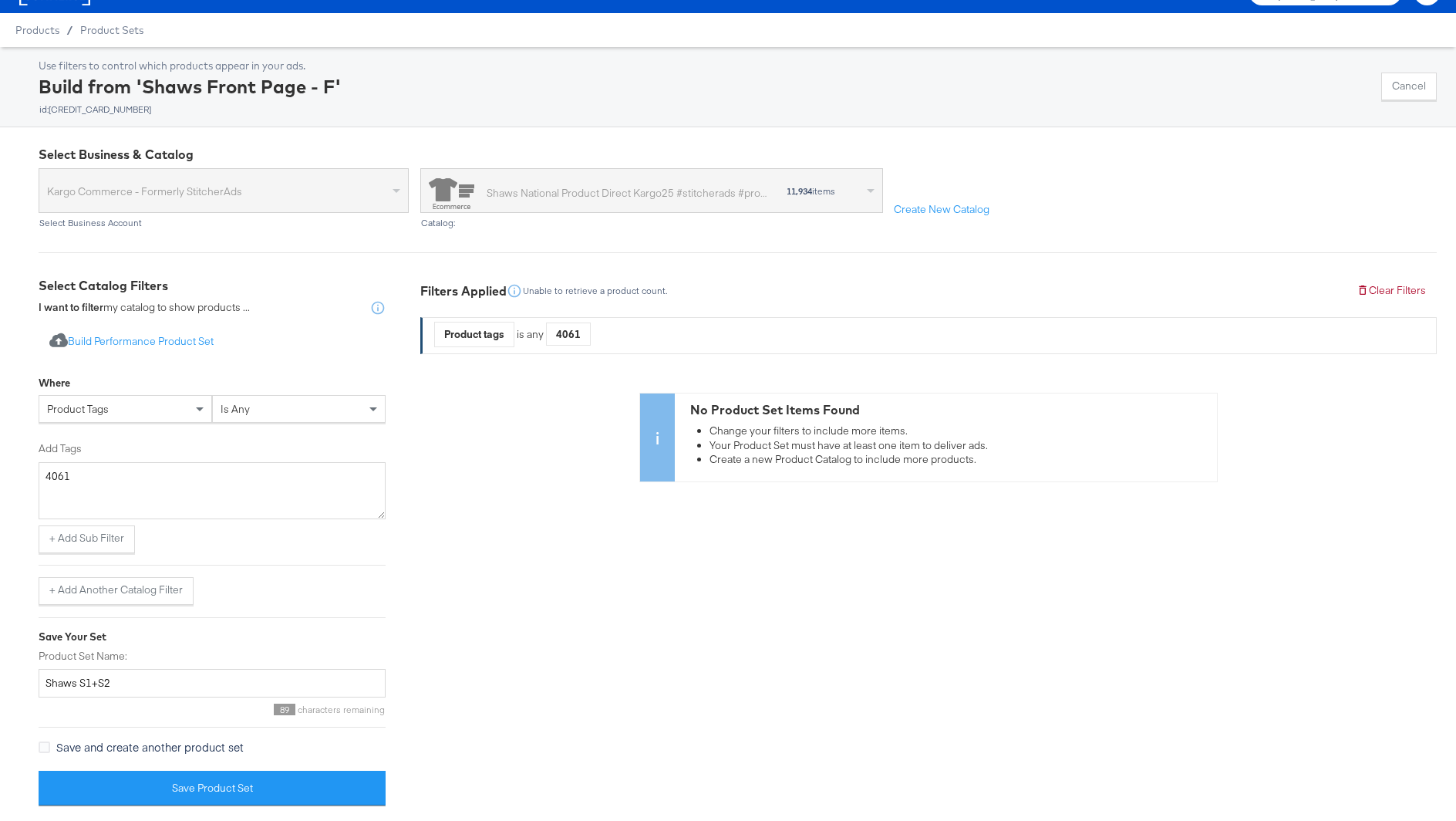 click on "I want to filter   my catalog to show products ..." at bounding box center [212, 308] 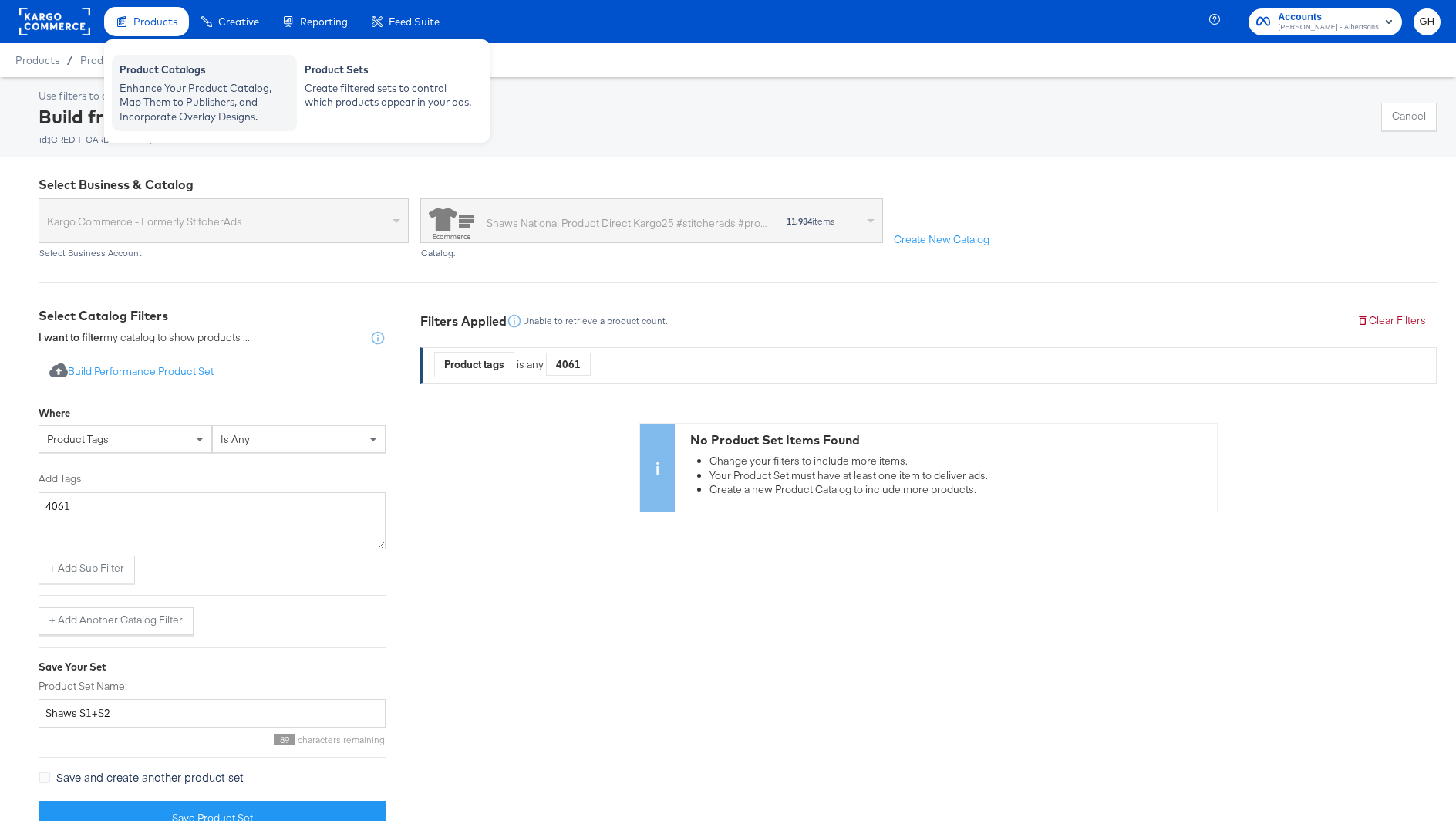 click on "Enhance Your Product Catalog, Map Them to Publishers, and Incorporate Overlay Designs." at bounding box center [204, 103] 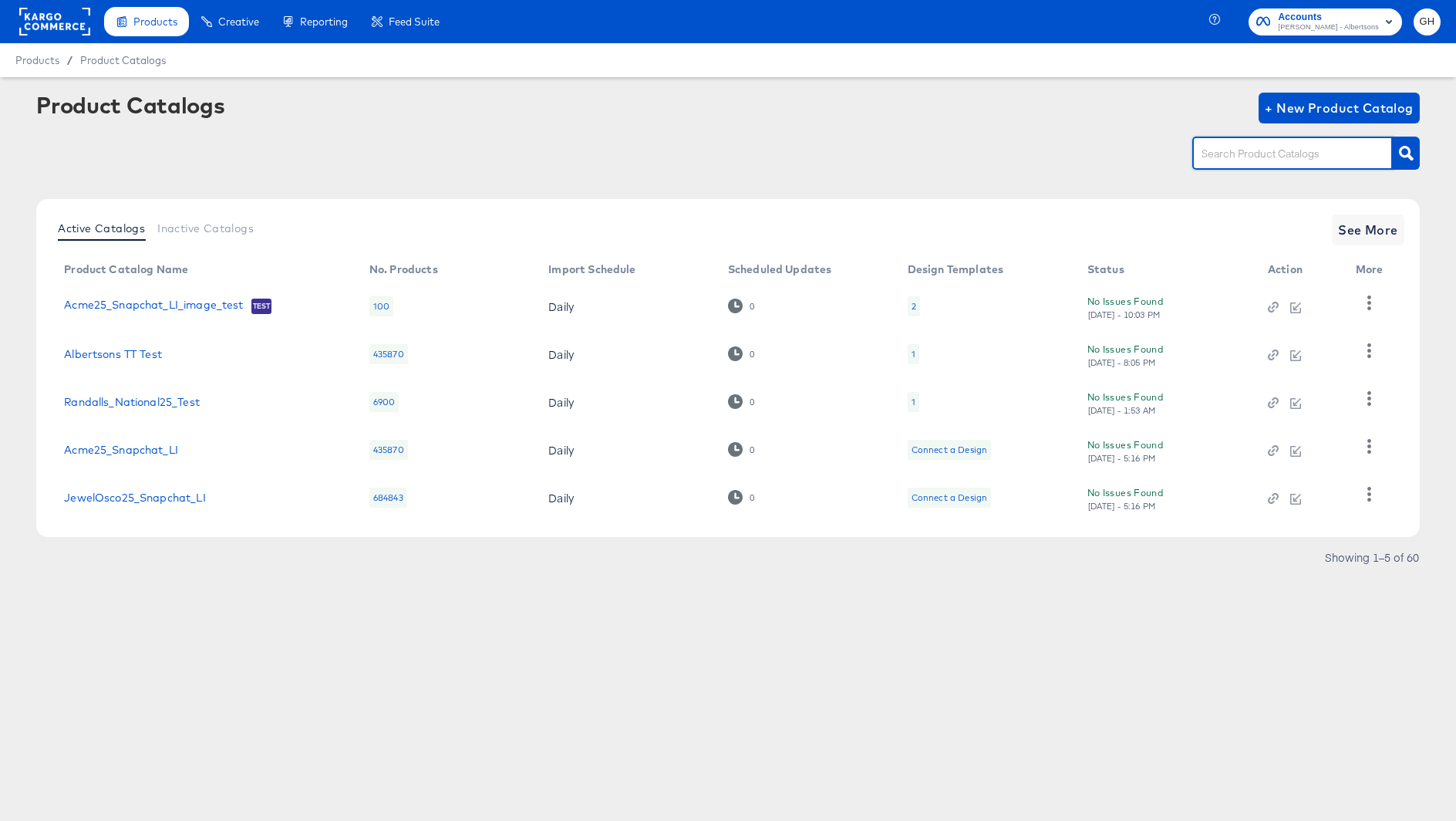 click at bounding box center (1280, 154) 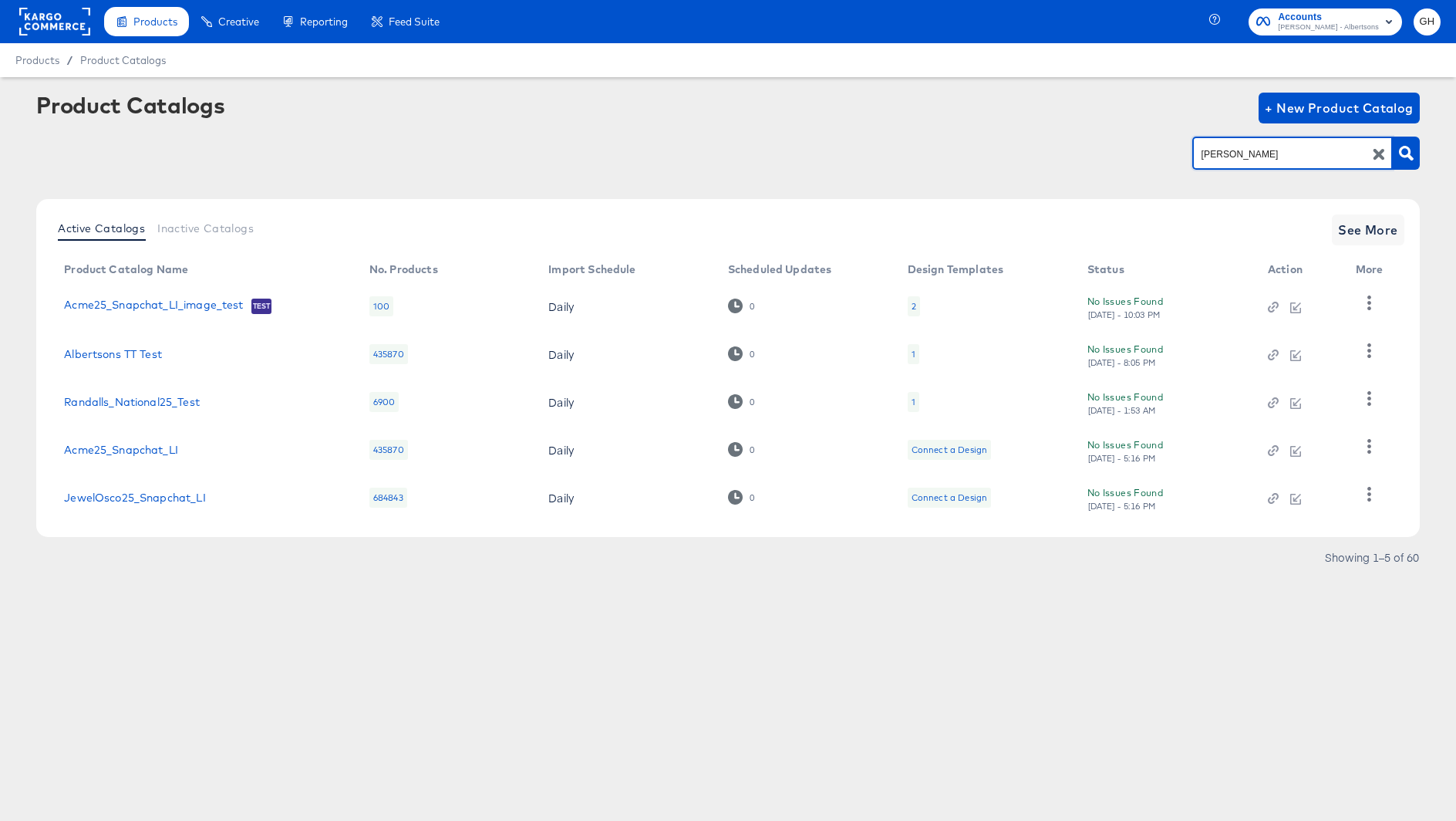 type on "[PERSON_NAME]" 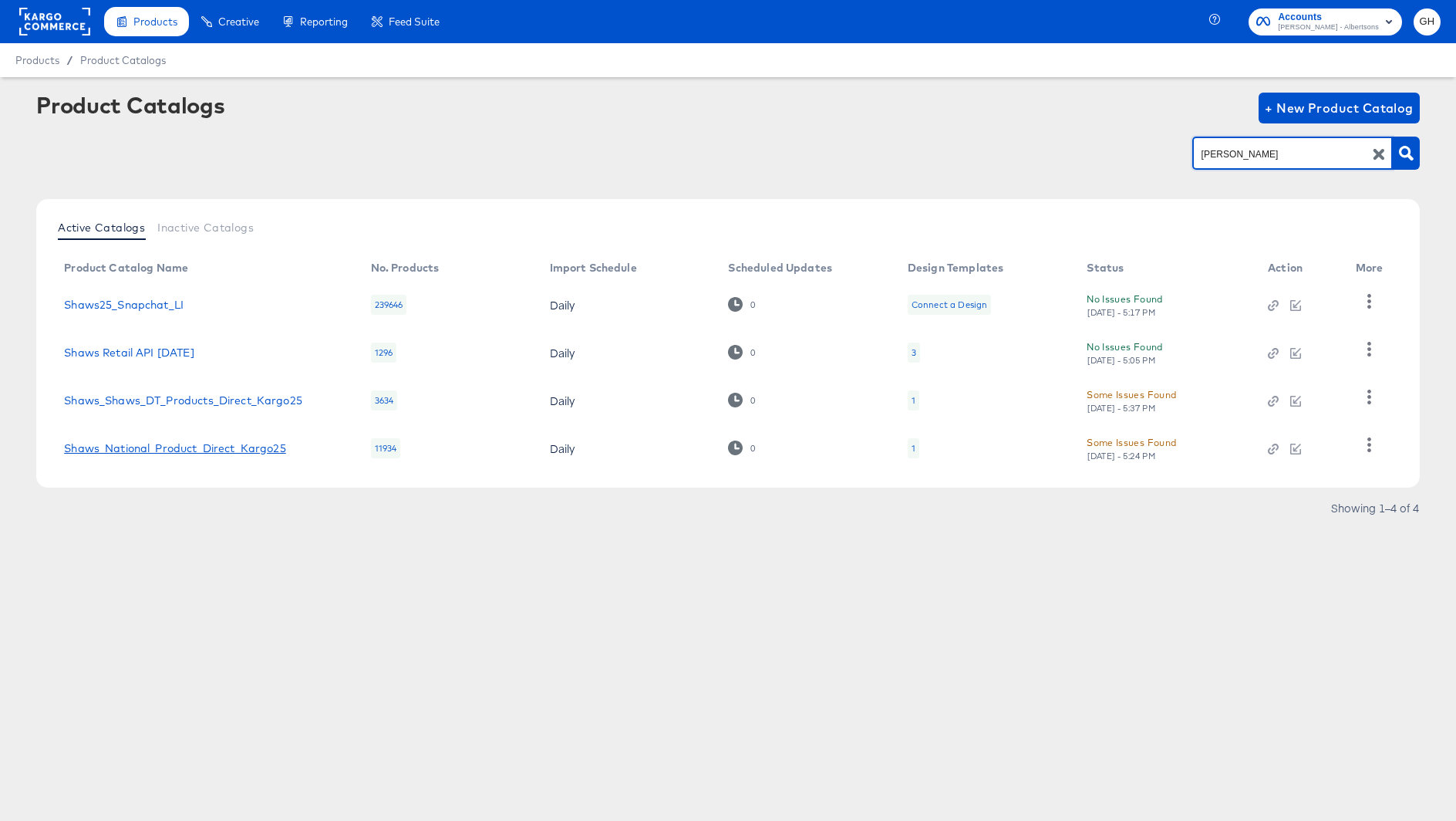 click on "Shaws_National_Product_Direct_Kargo25" at bounding box center (175, 448) 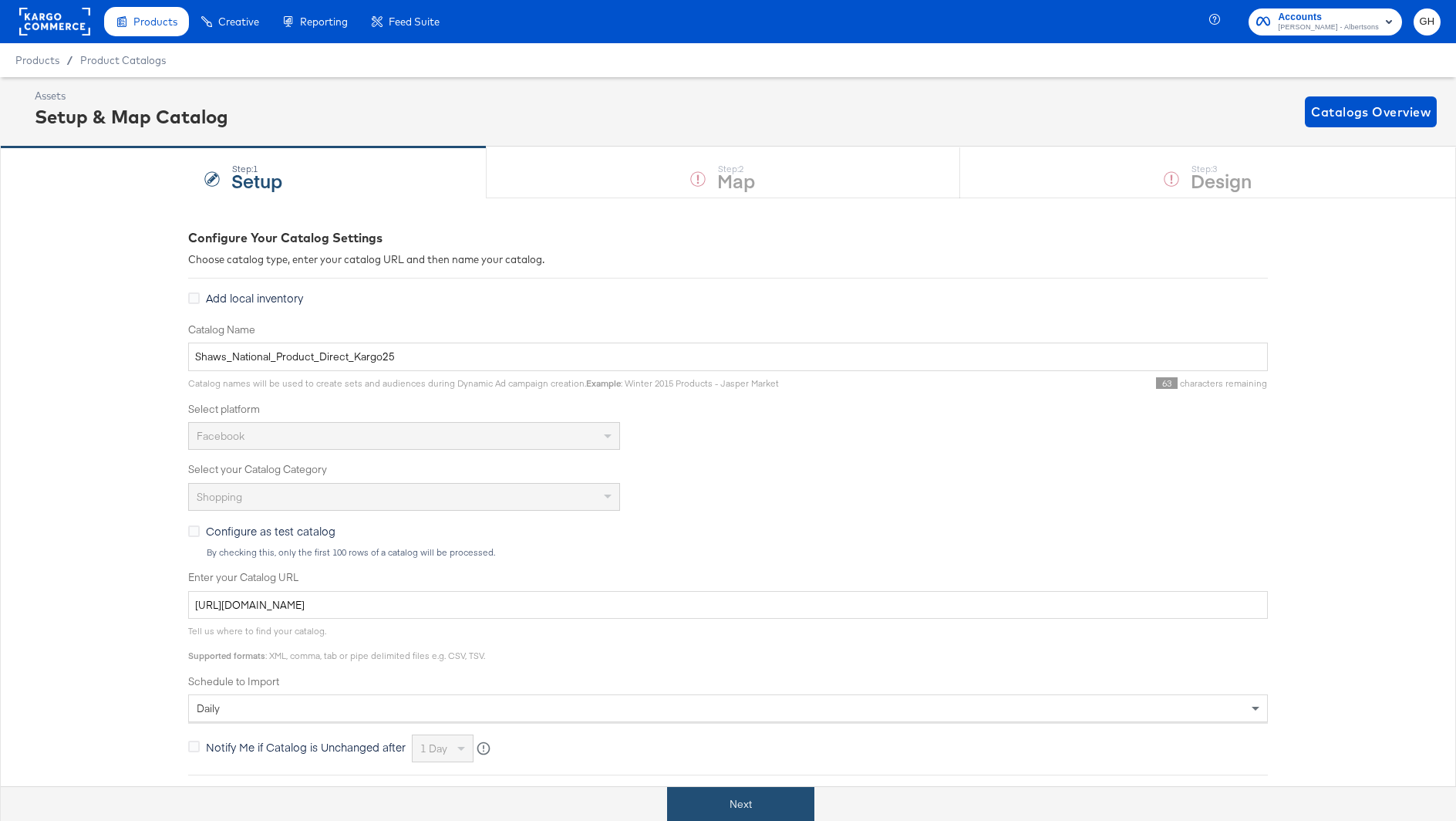 click on "Next" at bounding box center (740, 804) 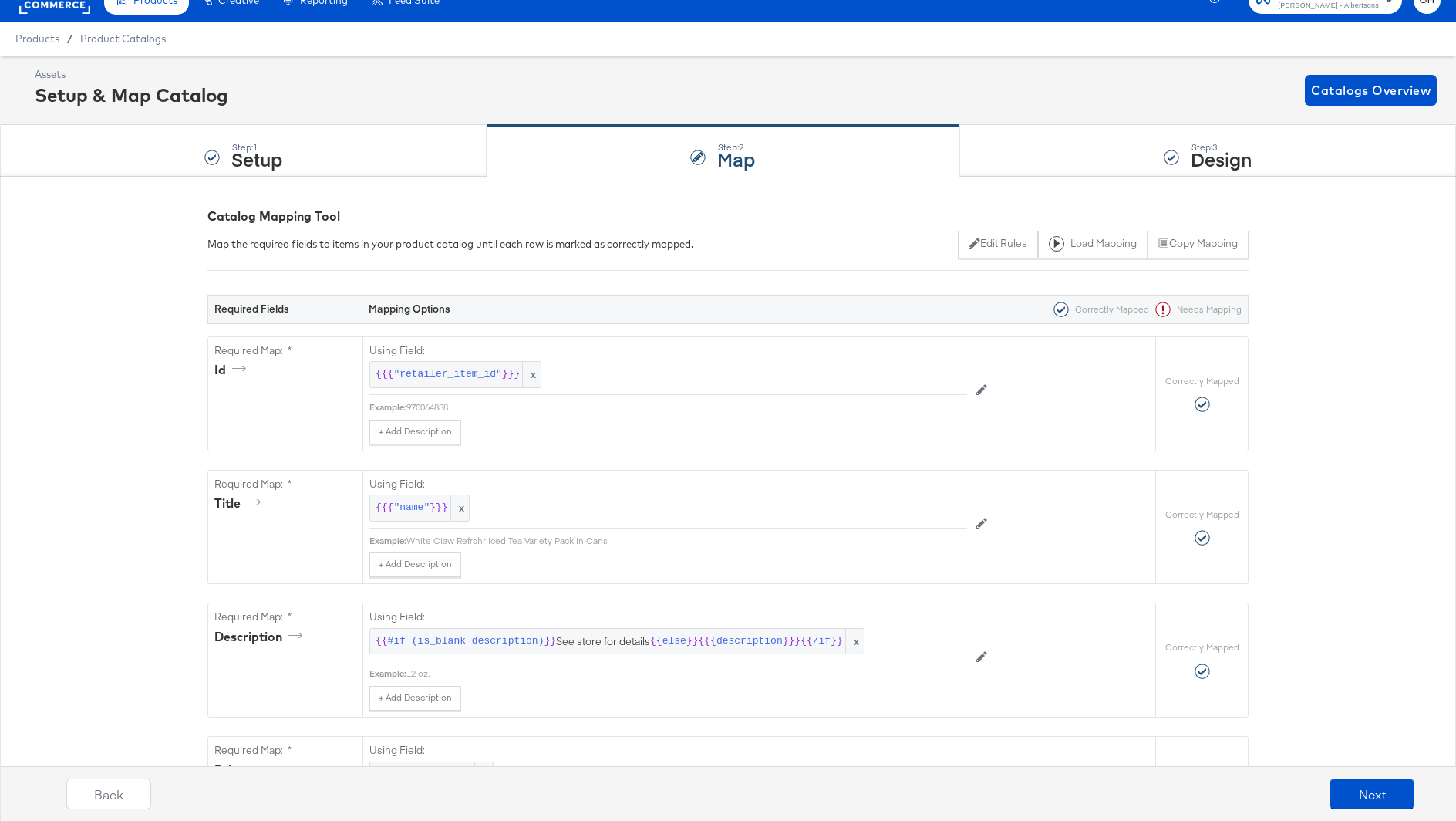 scroll, scrollTop: 0, scrollLeft: 0, axis: both 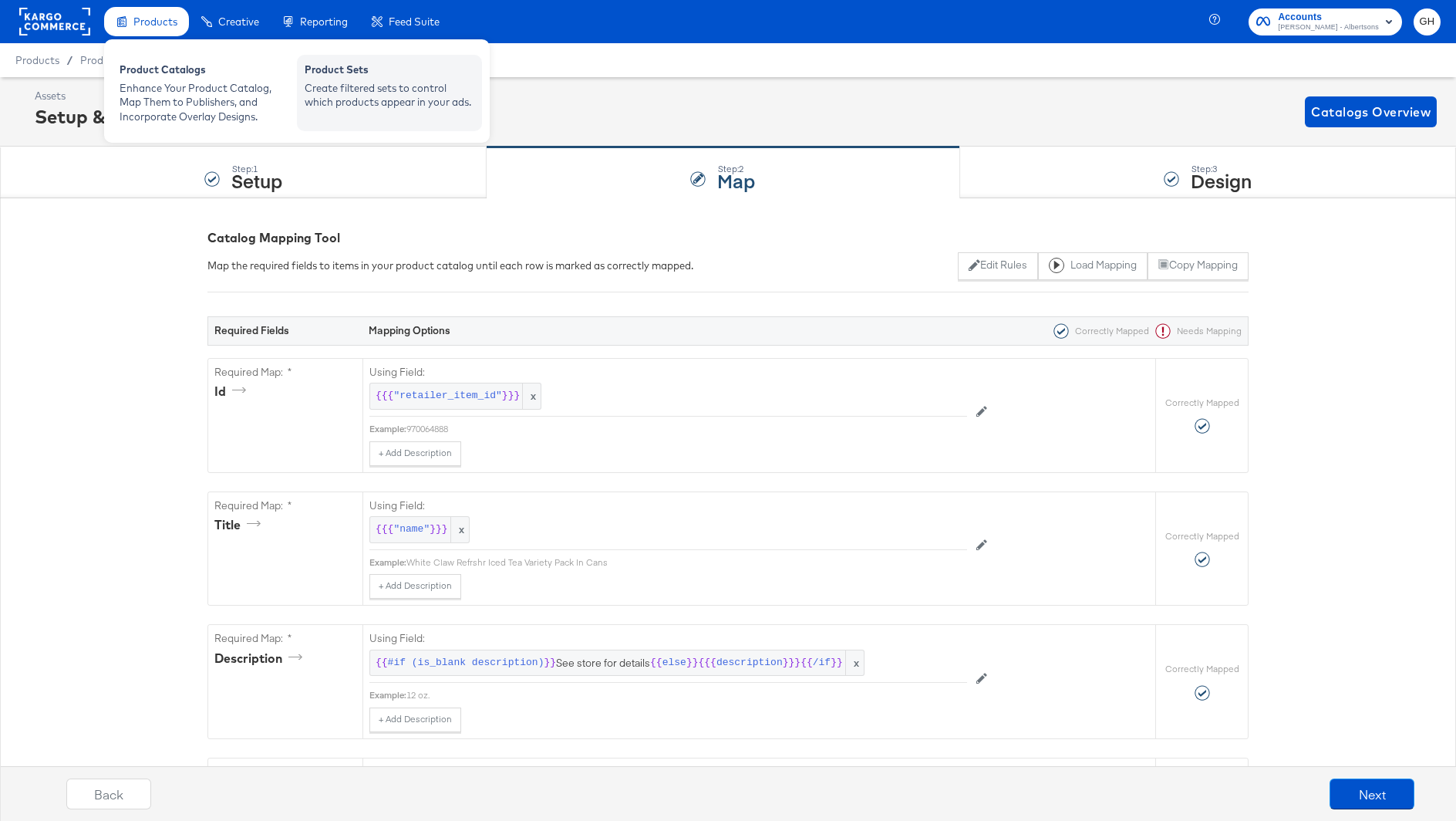 click on "Create filtered sets to control which products appear in your ads." at bounding box center [389, 95] 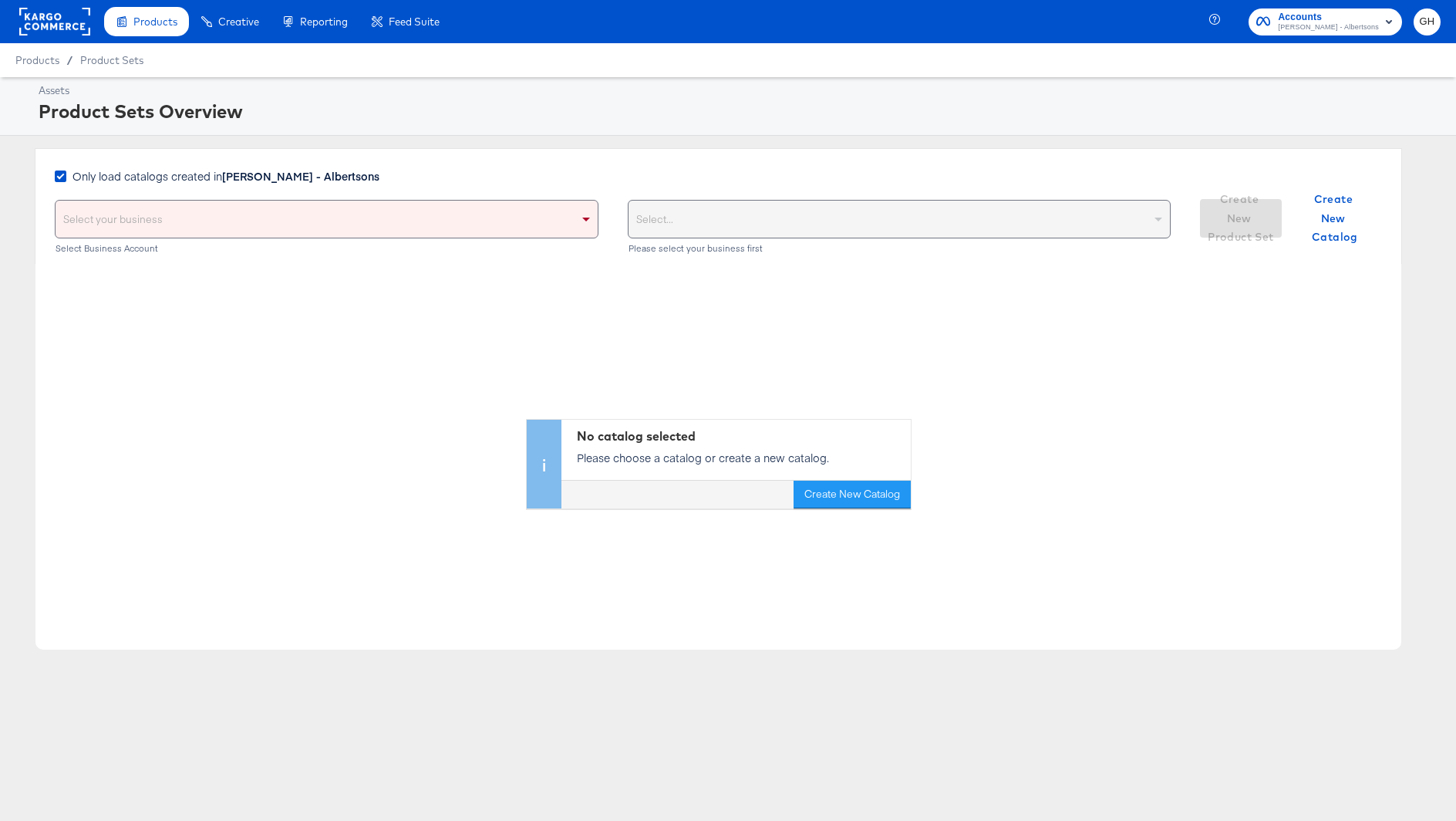 click on "Only load catalogs created in  [PERSON_NAME] - Albertsons" at bounding box center (220, 178) 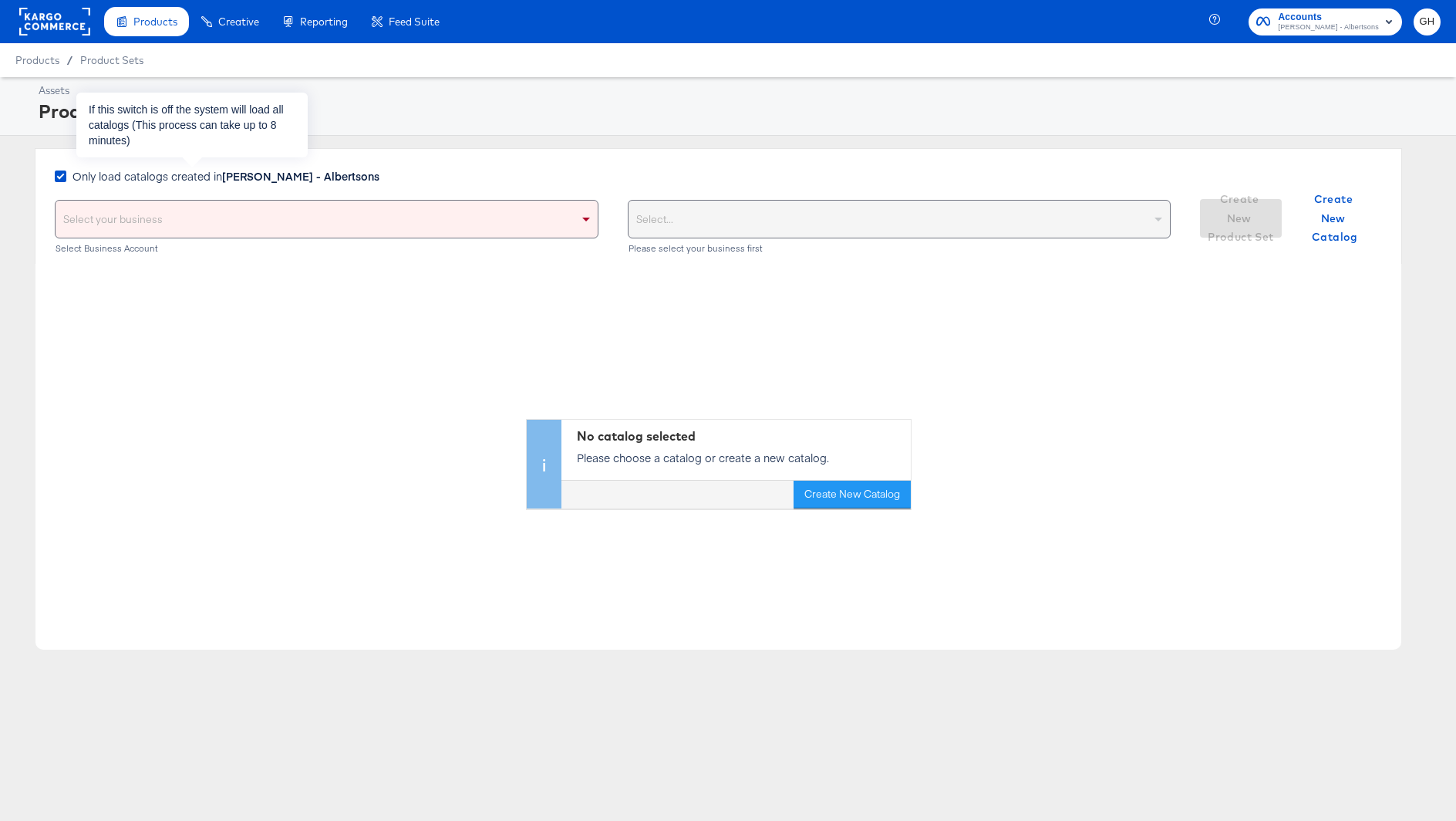 click on "[PERSON_NAME] - Albertsons" at bounding box center (301, 176) 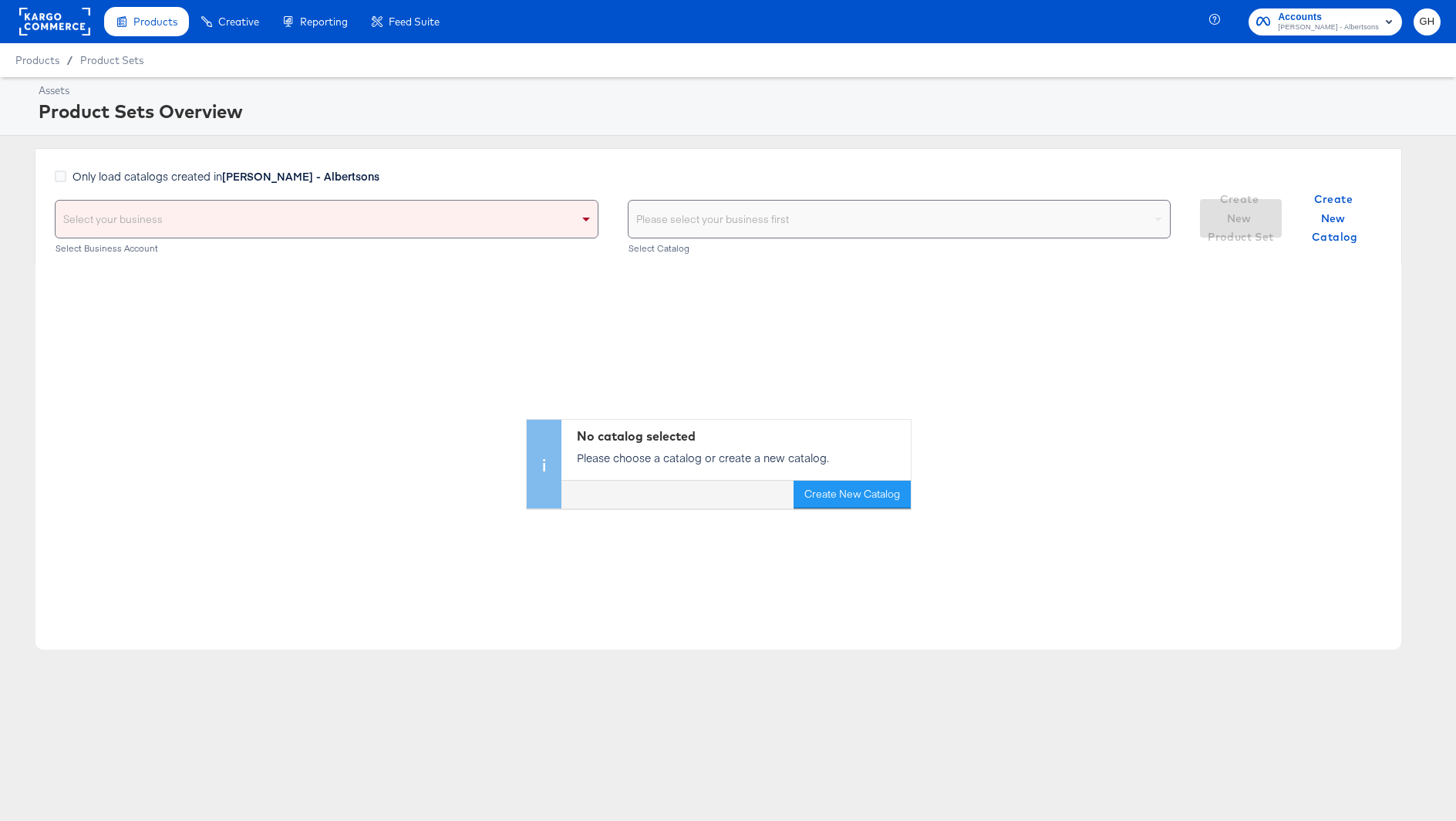 click on "Select your business" at bounding box center [326, 219] 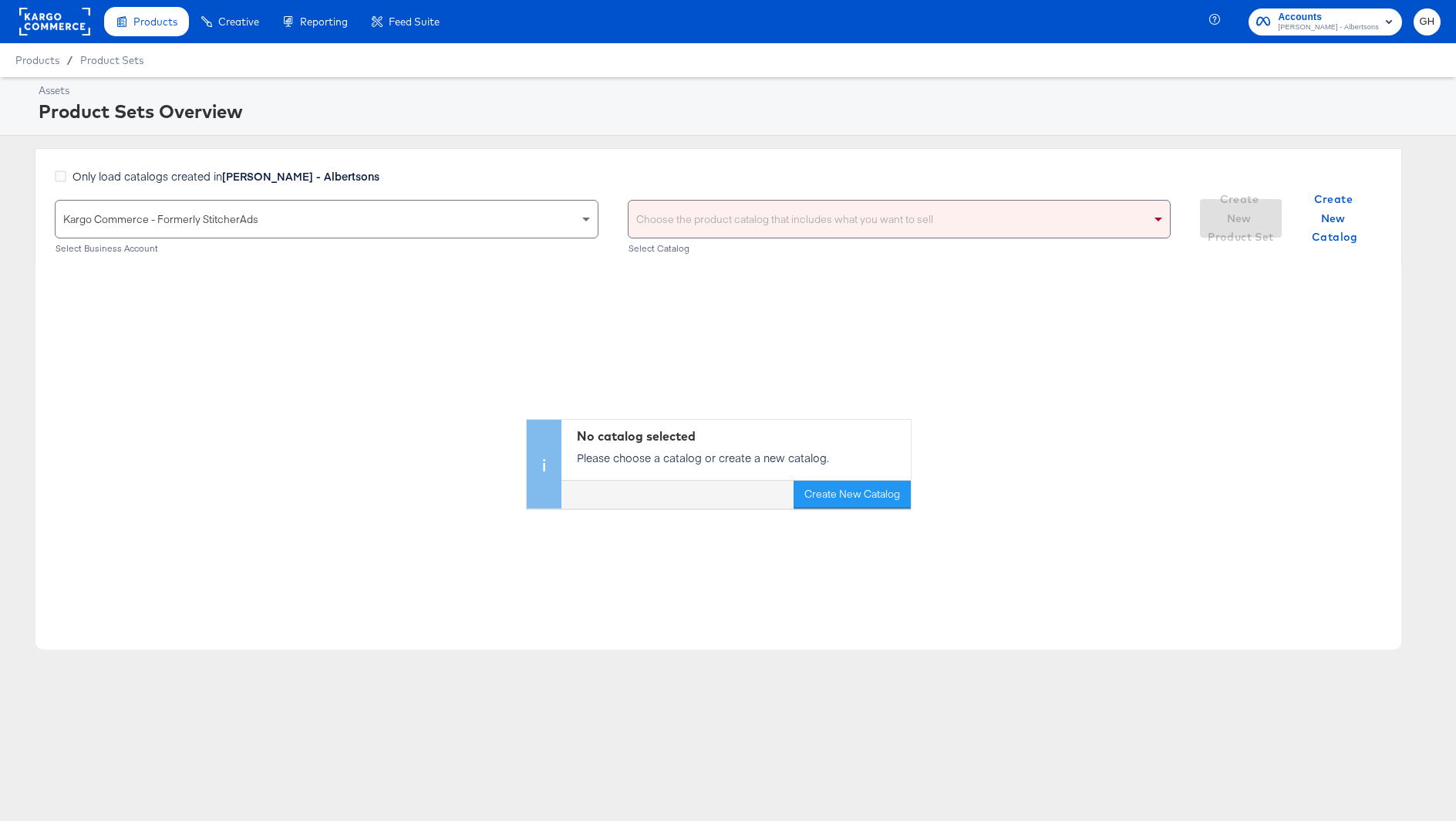 click on "Choose the product catalog that includes what you want to sell" at bounding box center (899, 219) 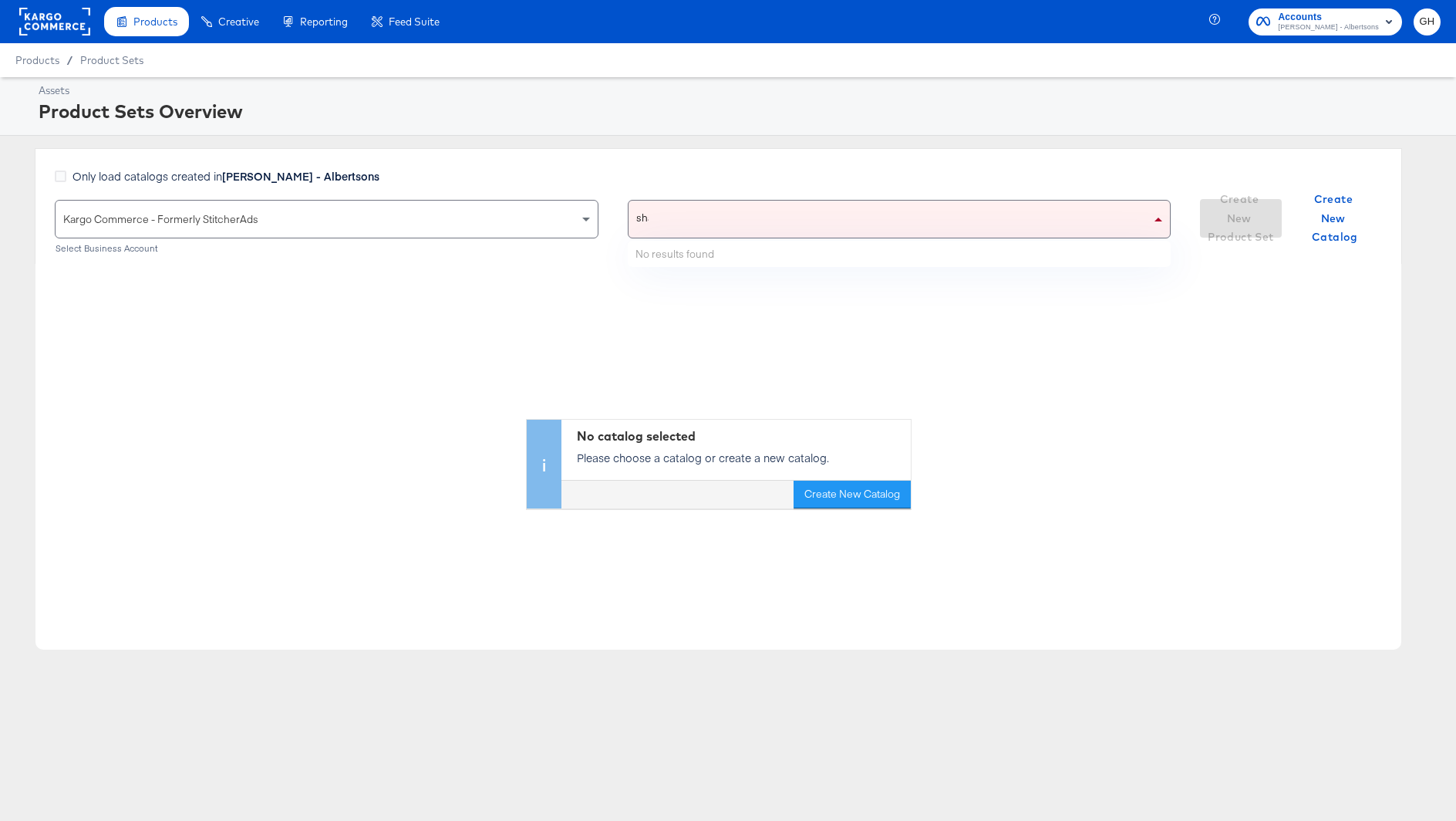 type on "[PERSON_NAME]" 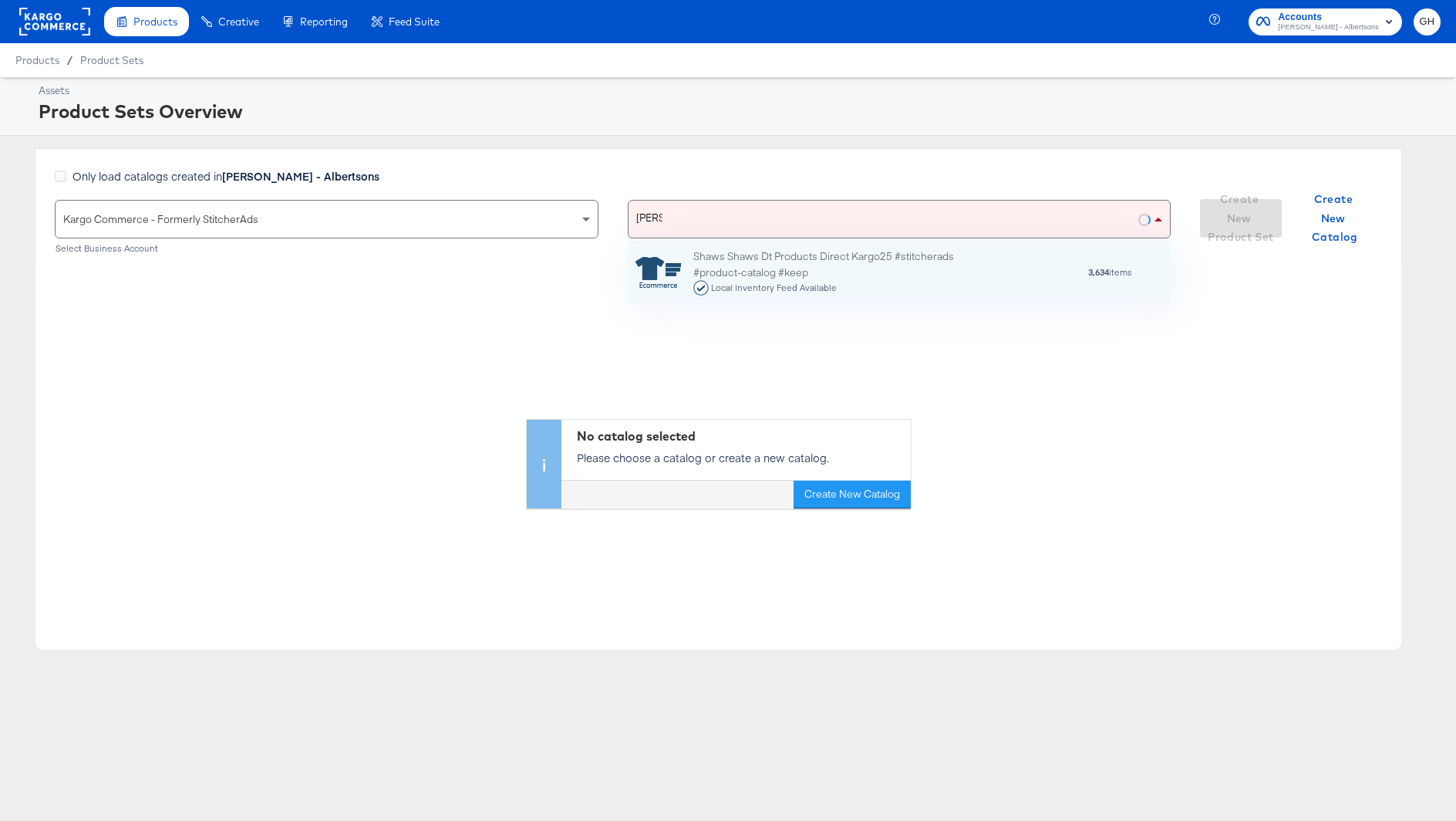 scroll, scrollTop: 0, scrollLeft: 1, axis: horizontal 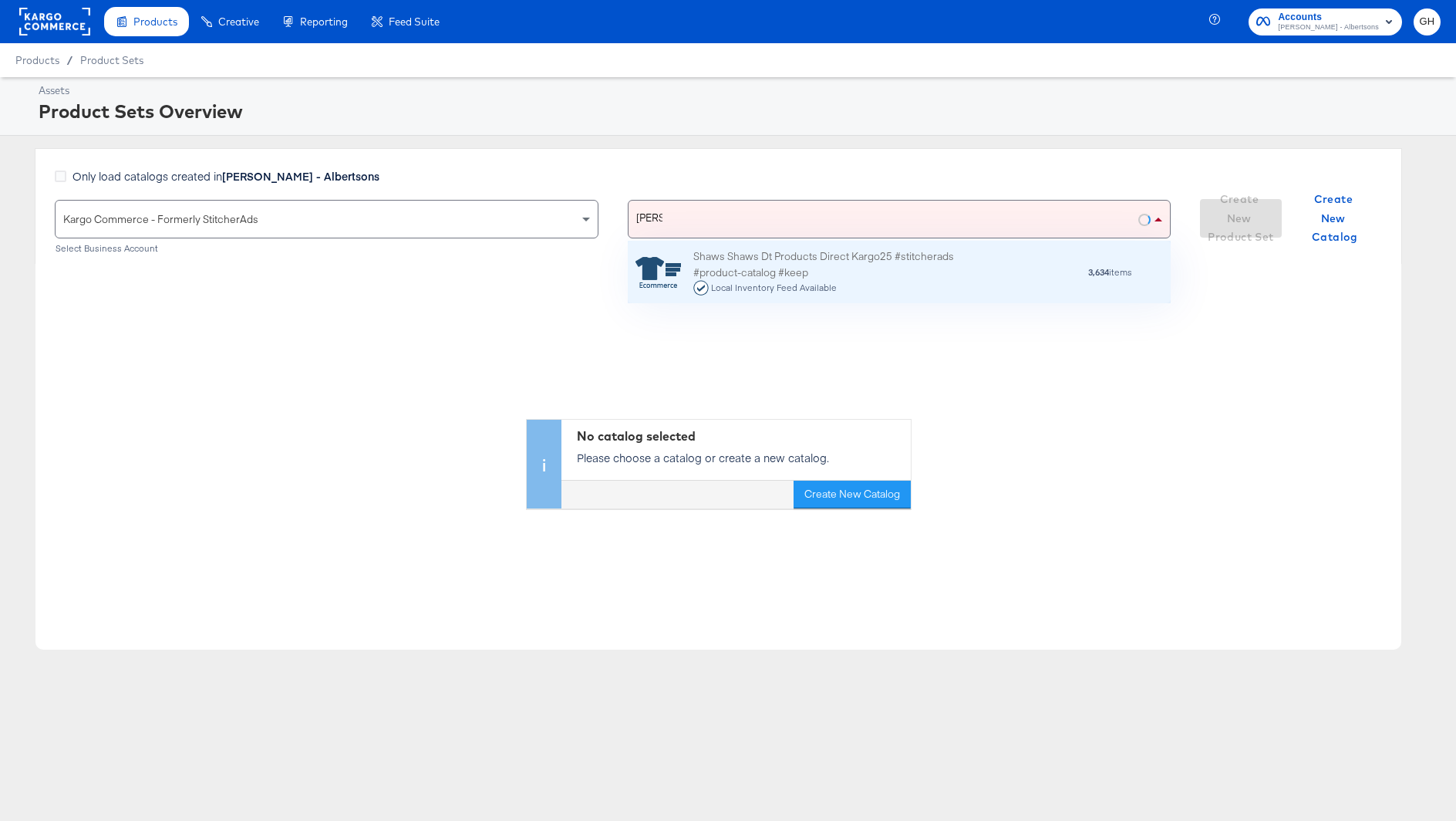 click on "Shaws Shaws Dt Products Direct Kargo25 #stitcherads #product-catalog #keep Local Inventory Feed Available" at bounding box center [828, 272] 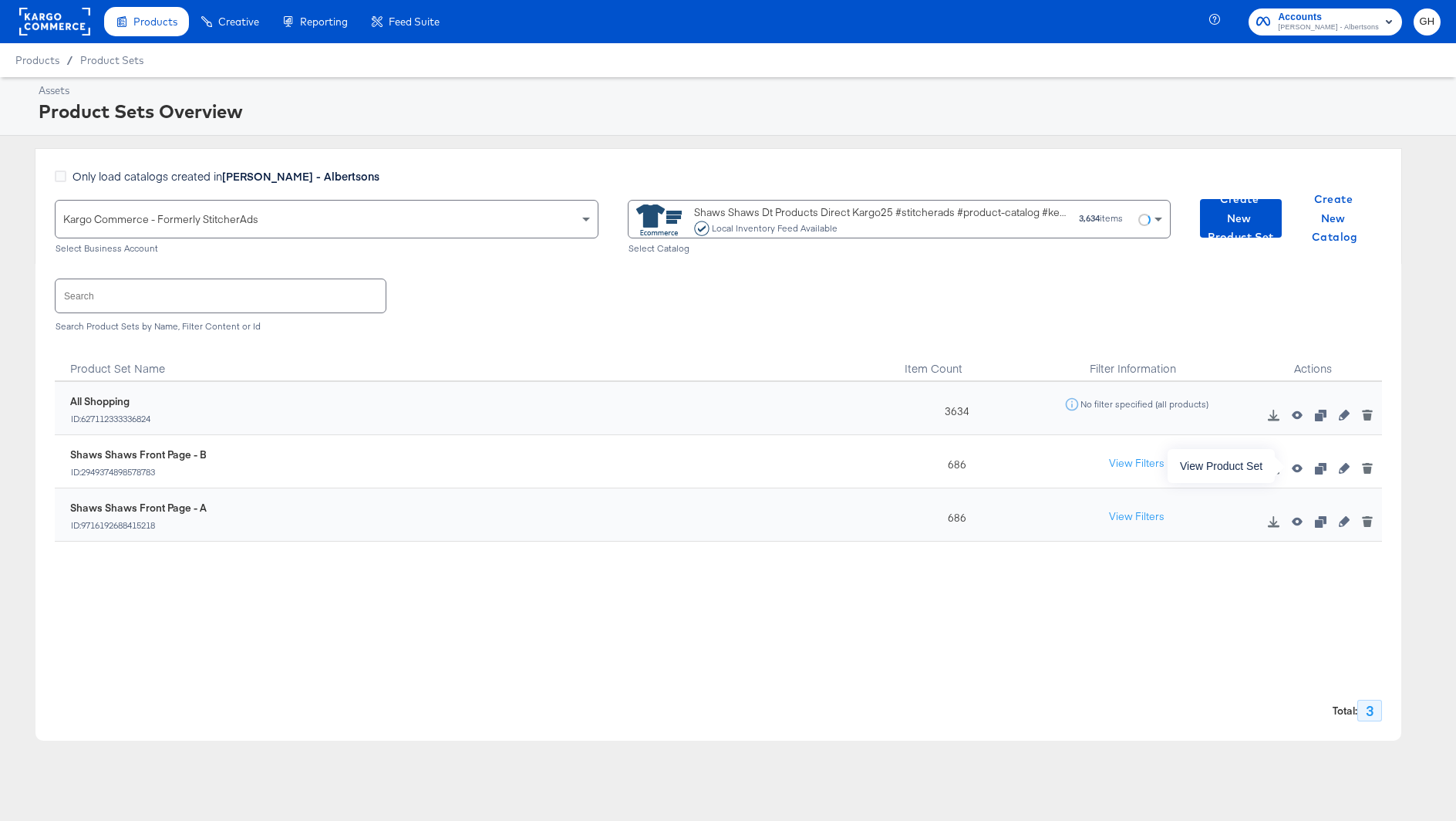 click 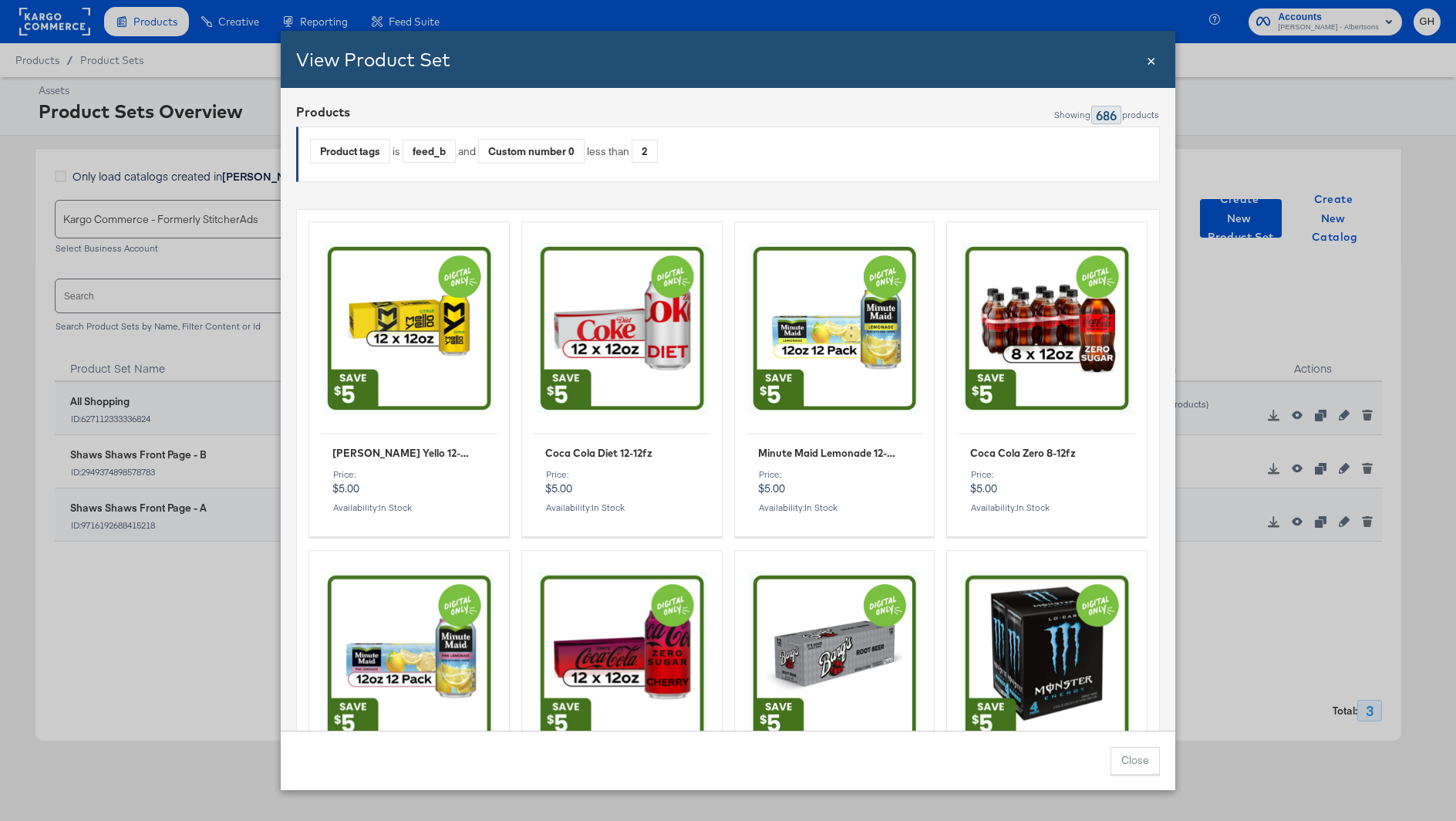 click on "×" at bounding box center (1151, 59) 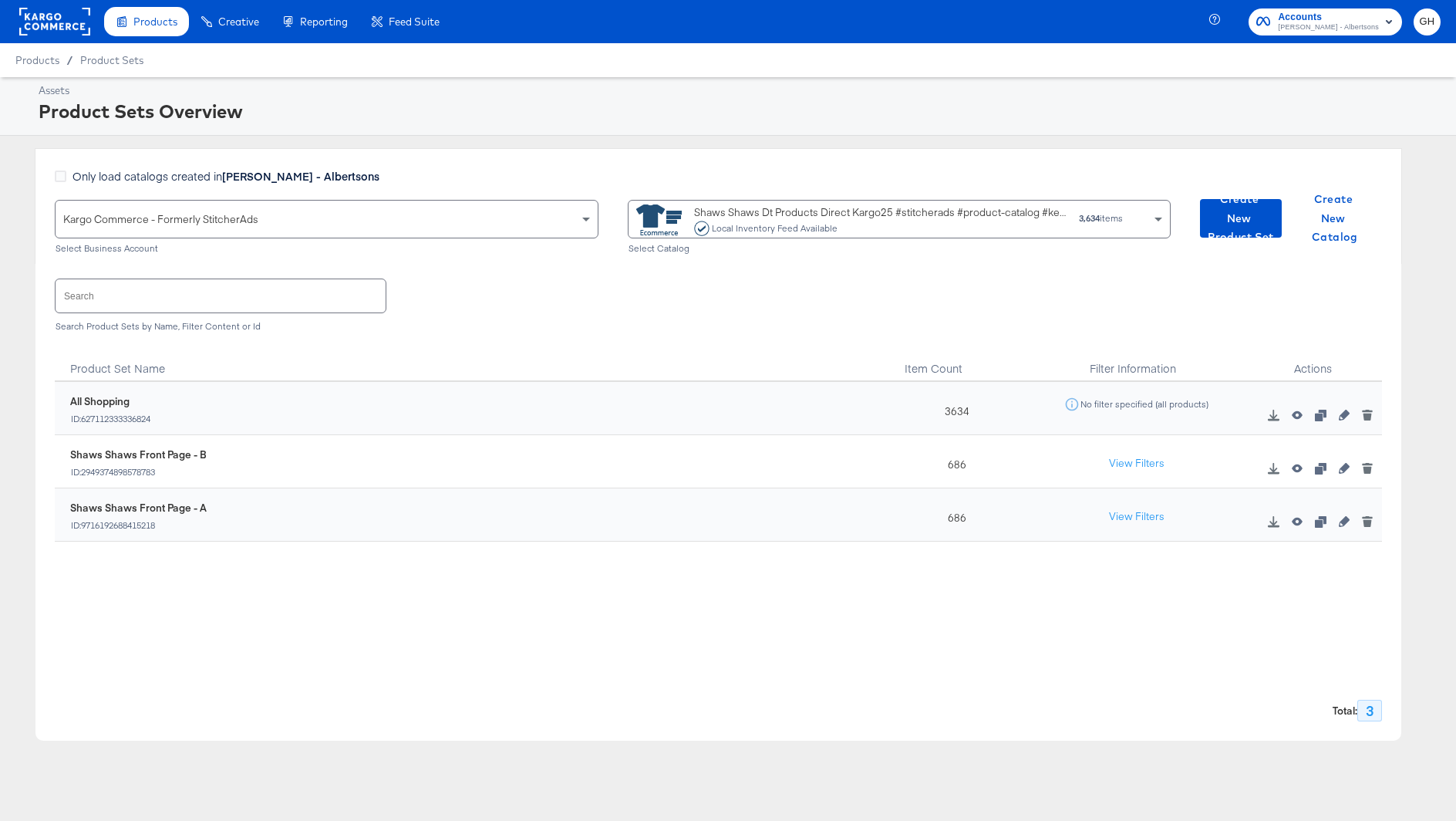 click 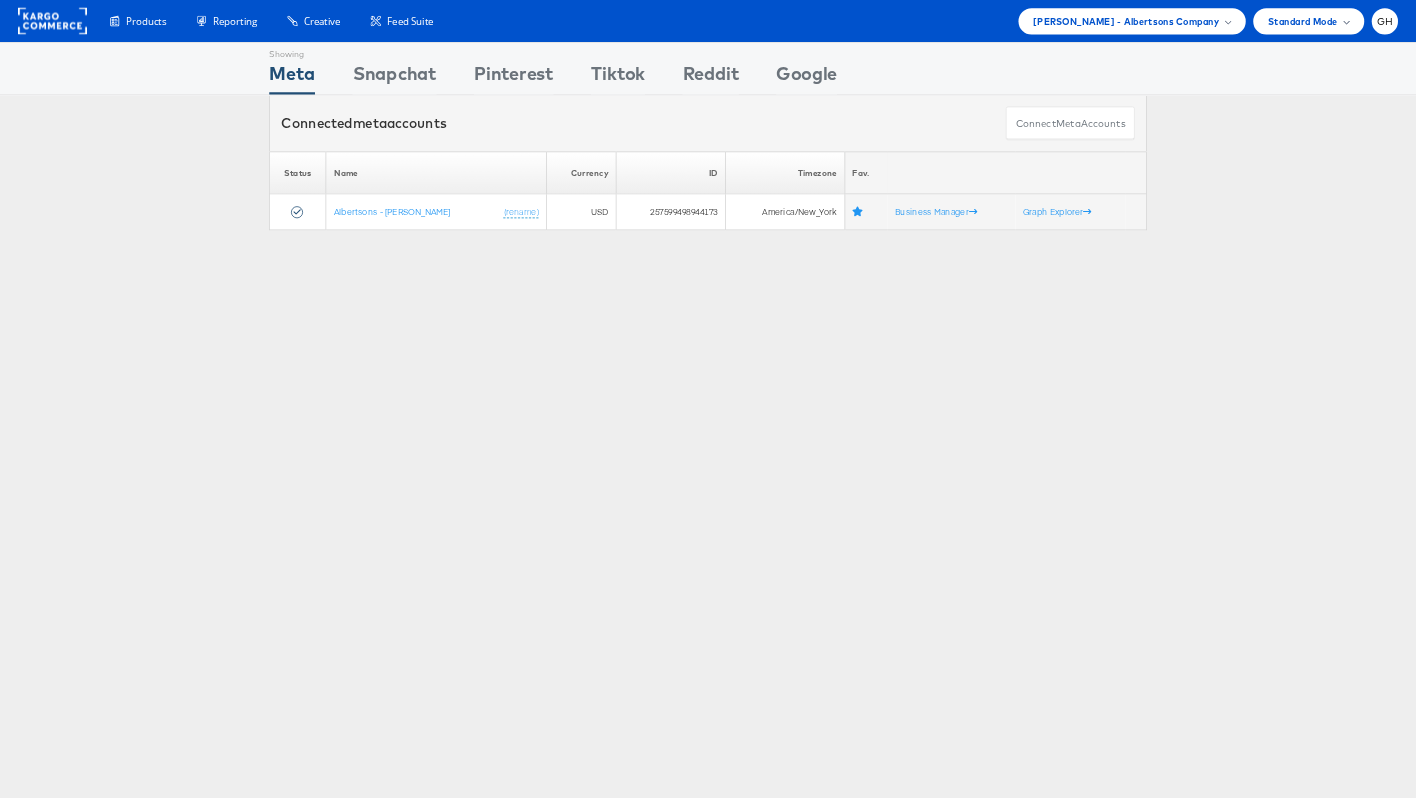 scroll, scrollTop: 0, scrollLeft: 0, axis: both 